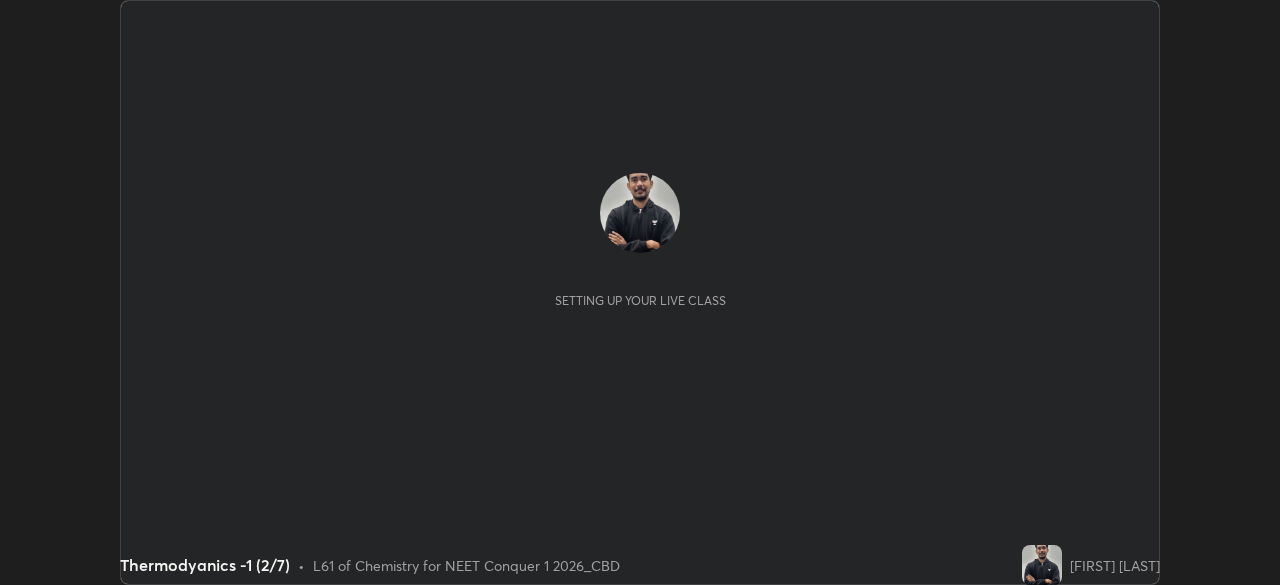 scroll, scrollTop: 0, scrollLeft: 0, axis: both 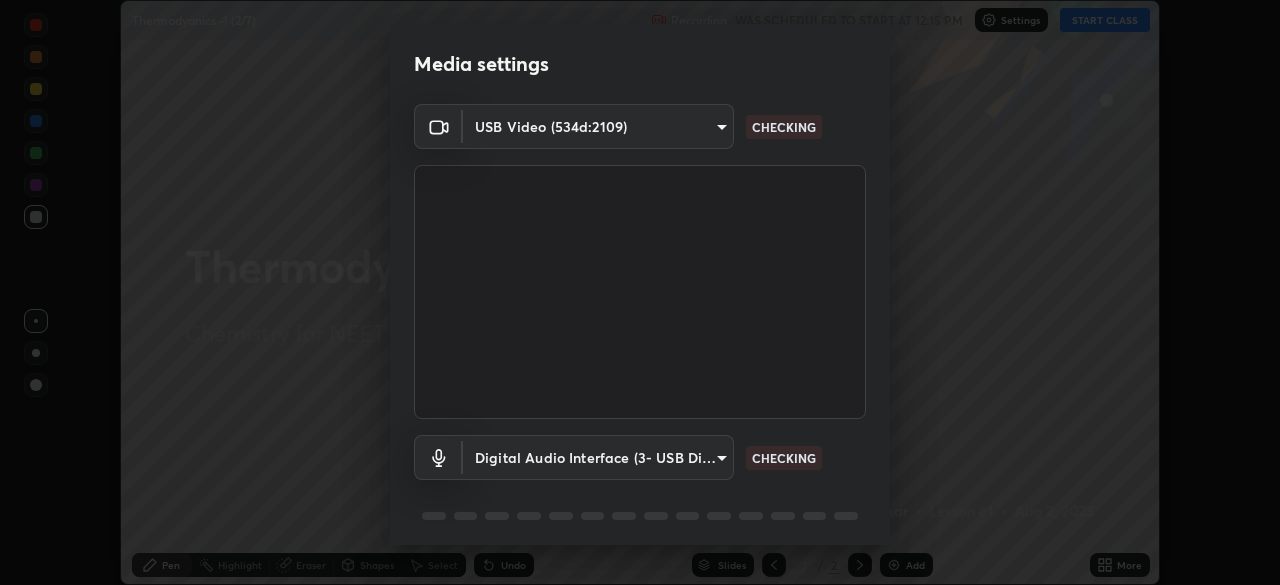 type on "f379f88c7eecd18b82443c427f5097107980474ccb0a7da4b49bb88eac045dbe" 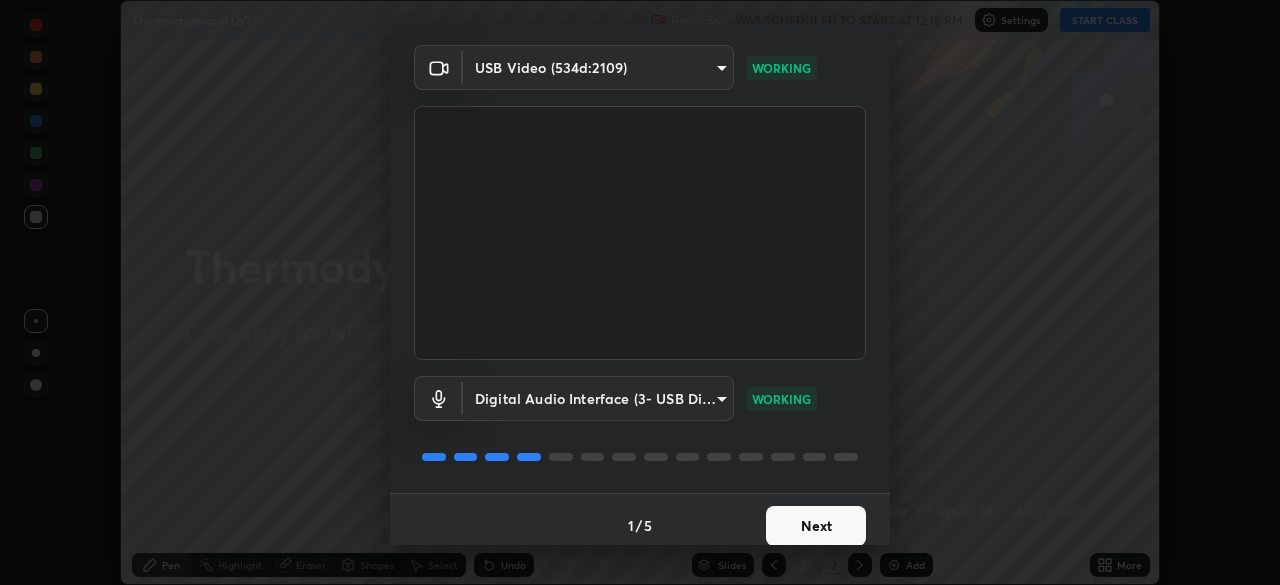 scroll, scrollTop: 71, scrollLeft: 0, axis: vertical 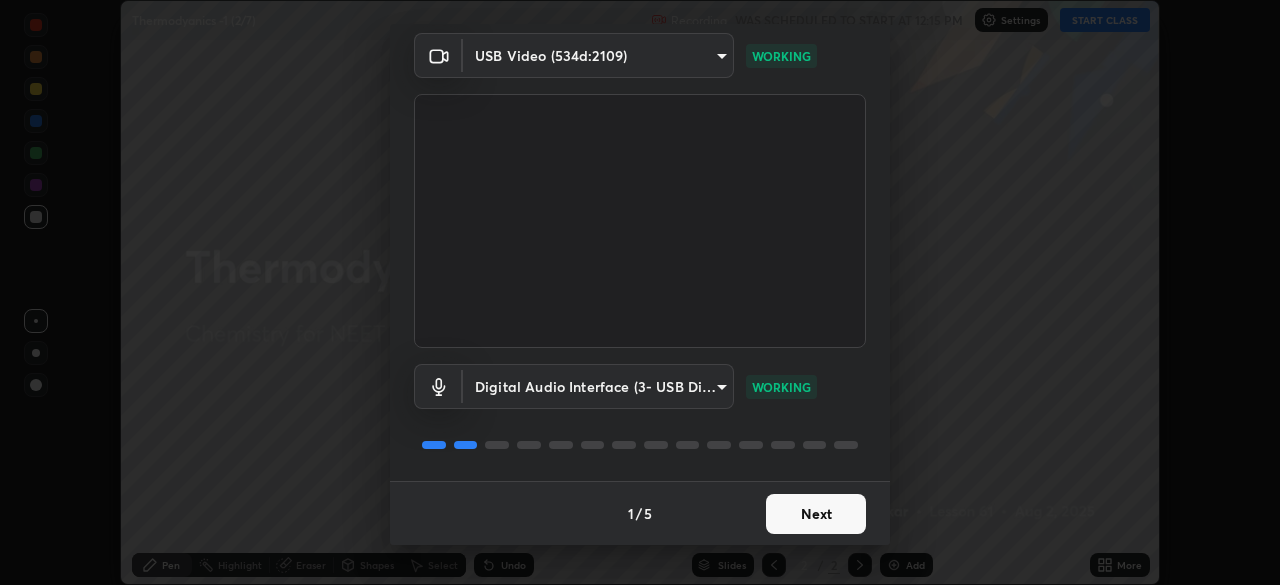click on "Next" at bounding box center (816, 514) 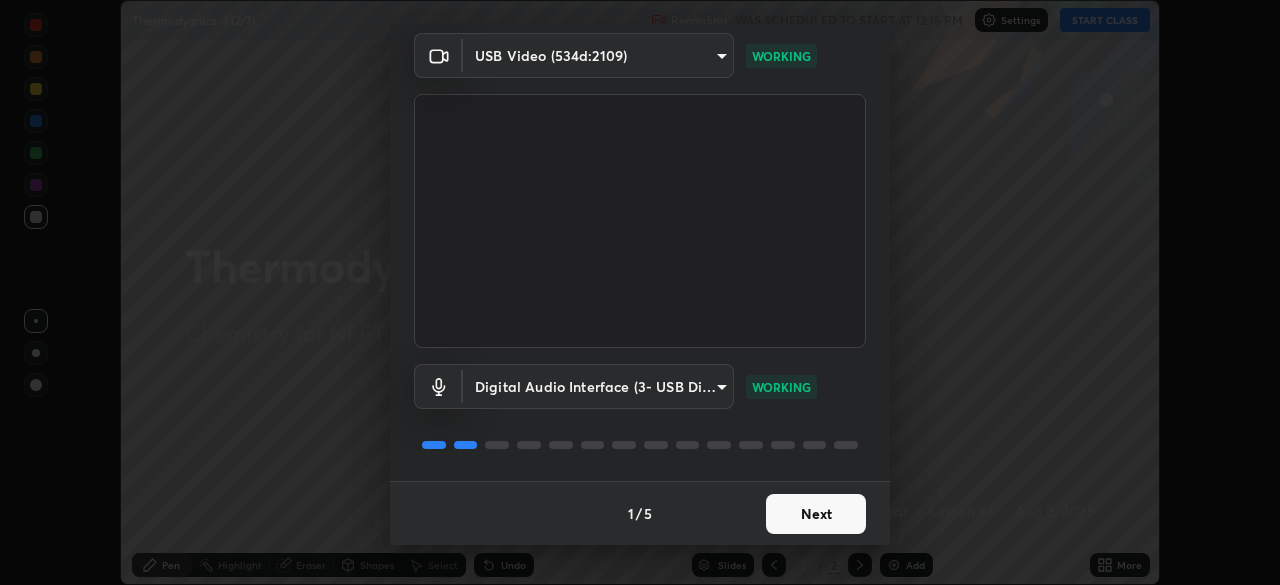 scroll, scrollTop: 0, scrollLeft: 0, axis: both 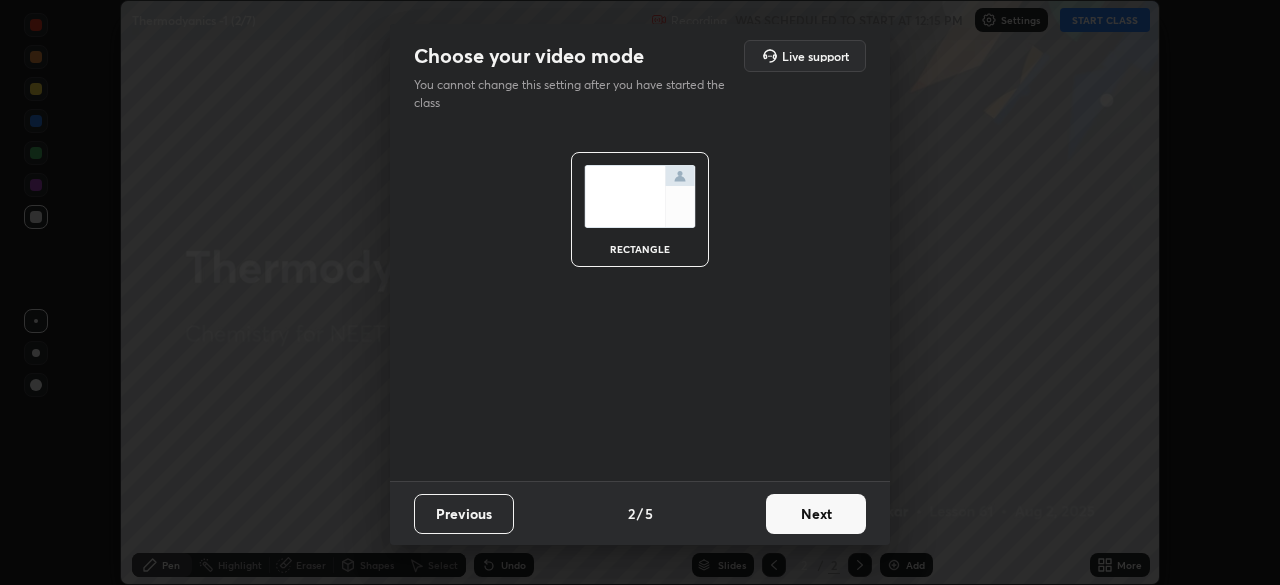 click on "Next" at bounding box center (816, 514) 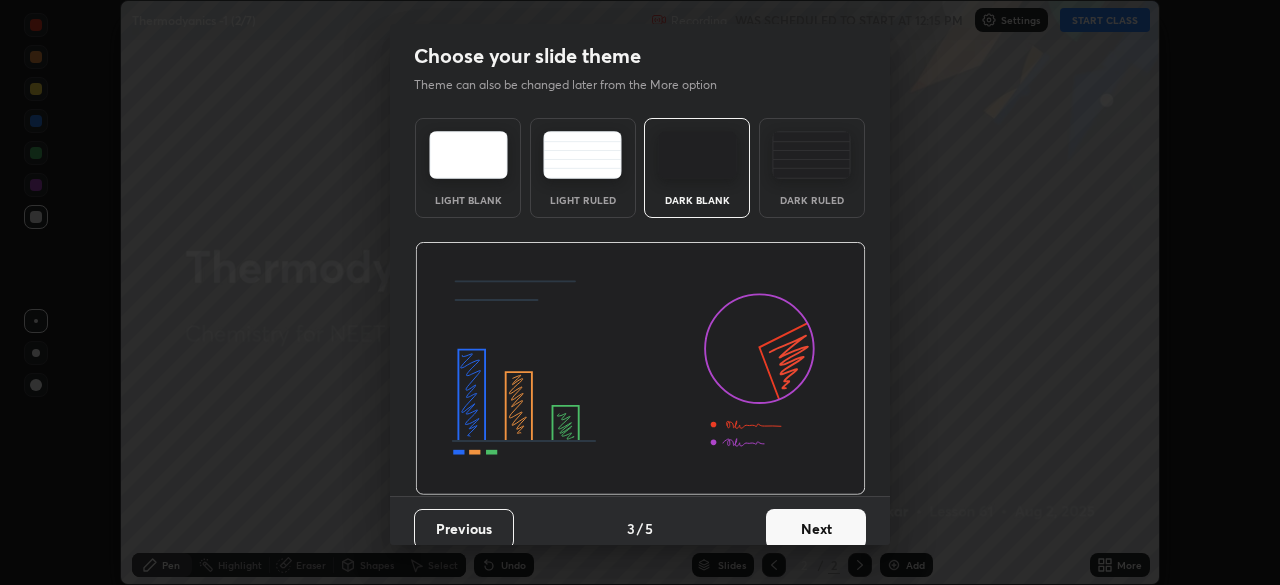 click on "Next" at bounding box center (816, 529) 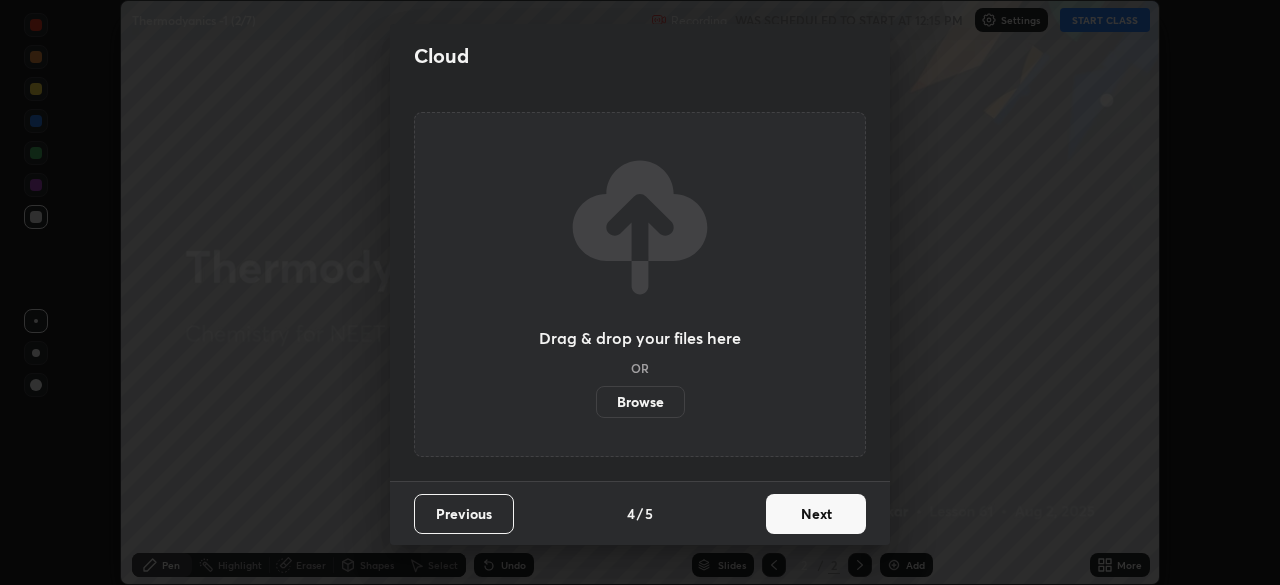 click on "Next" at bounding box center [816, 514] 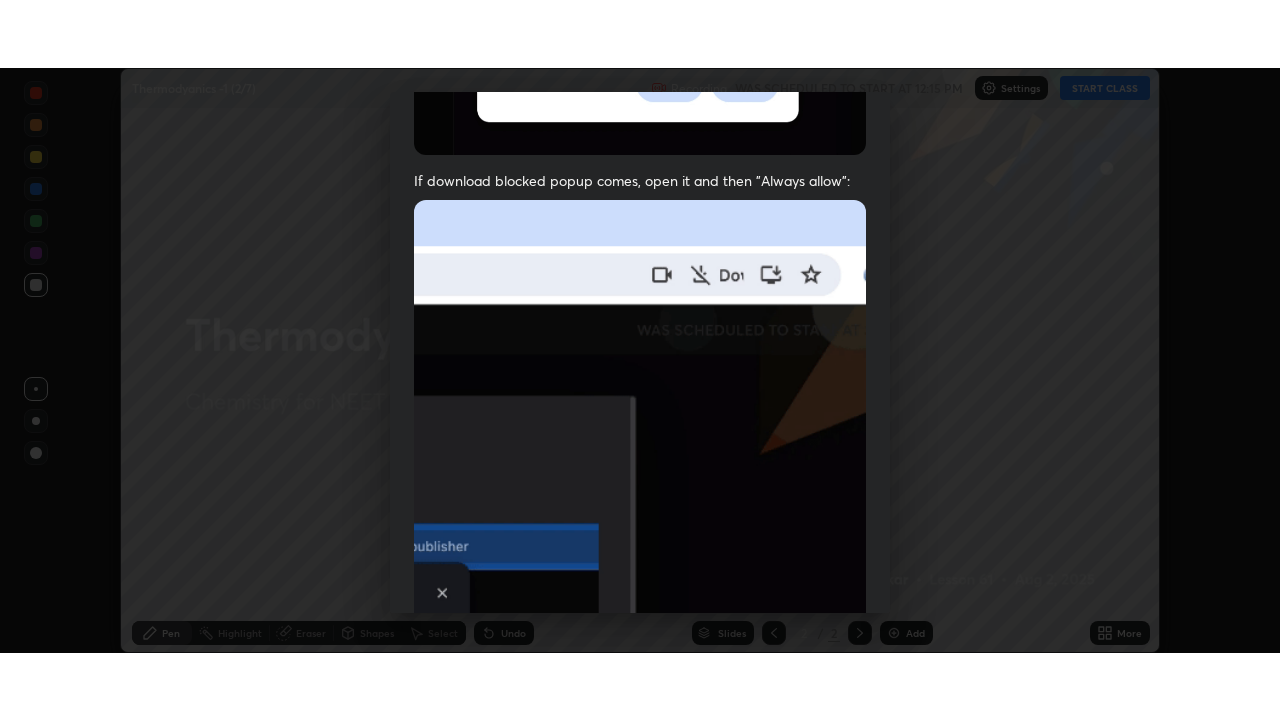 scroll, scrollTop: 479, scrollLeft: 0, axis: vertical 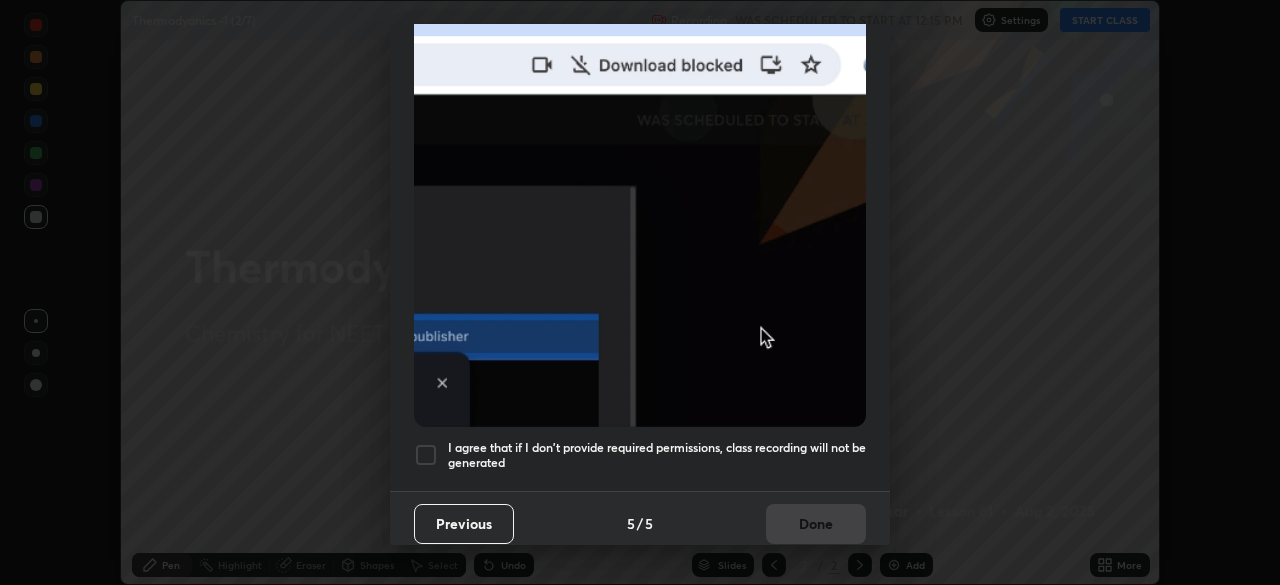 click on "I agree that if I don't provide required permissions, class recording will not be generated" at bounding box center [640, 455] 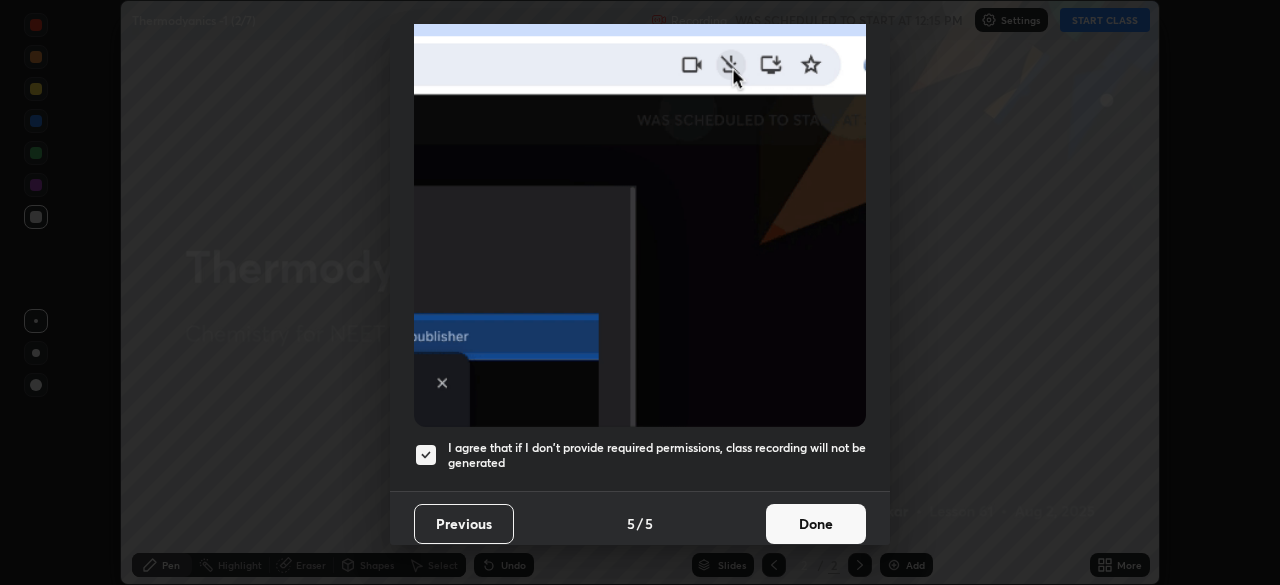 click on "Done" at bounding box center [816, 524] 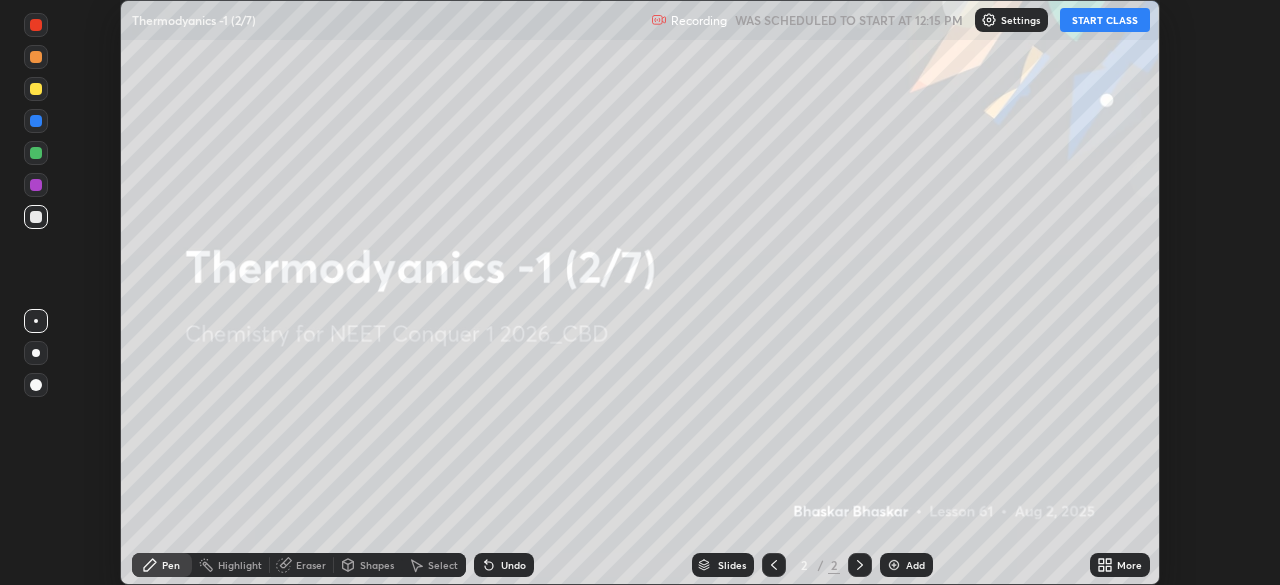 click on "Add" at bounding box center (915, 565) 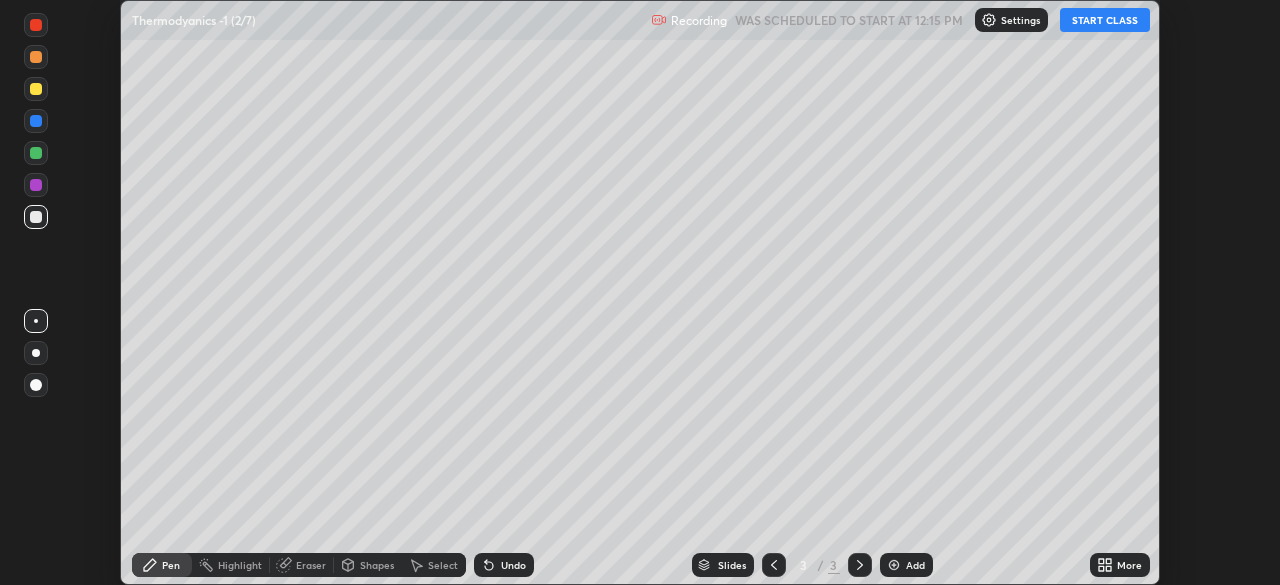 click on "More" at bounding box center (1120, 565) 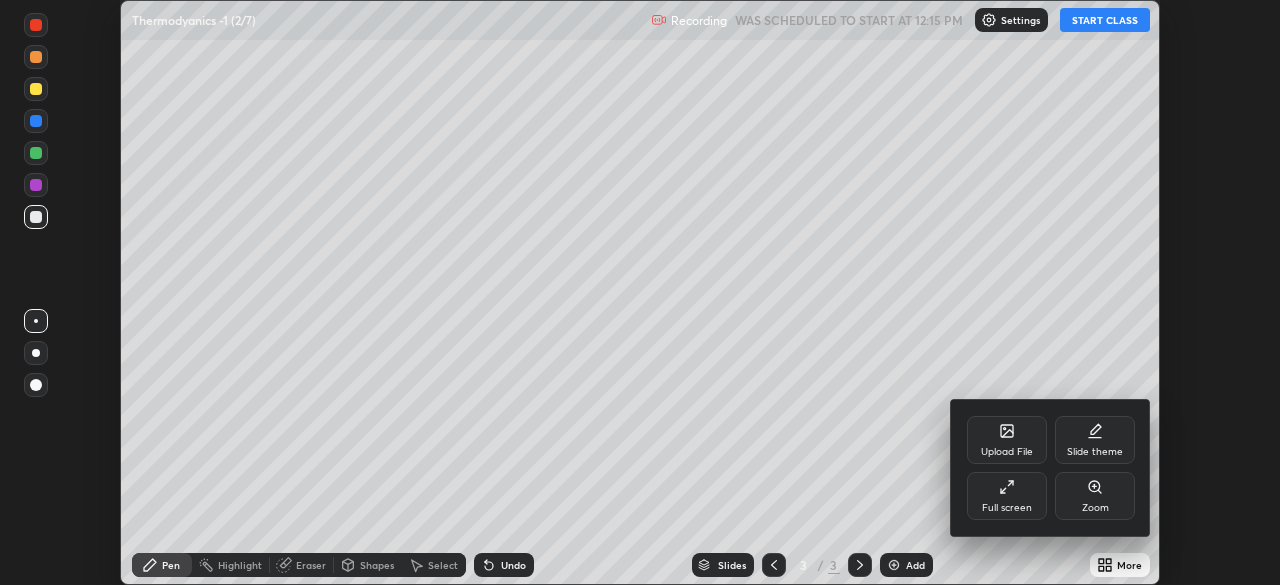 click 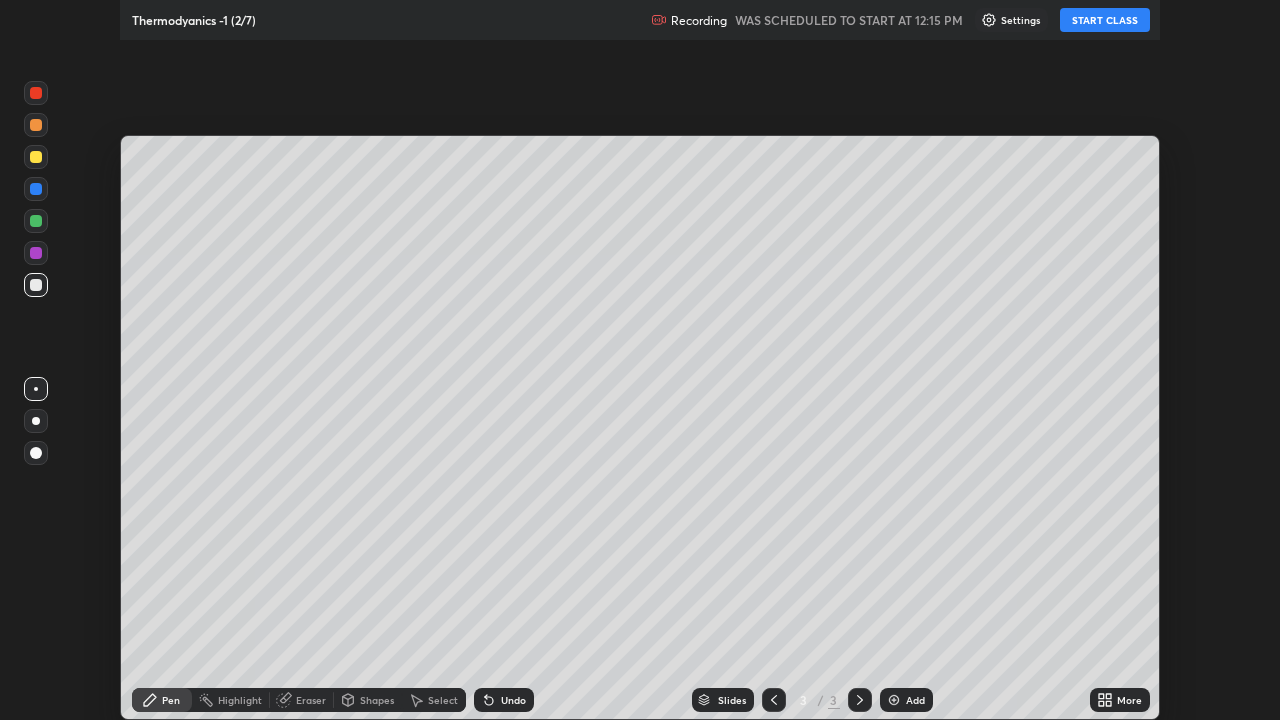 scroll, scrollTop: 99280, scrollLeft: 98720, axis: both 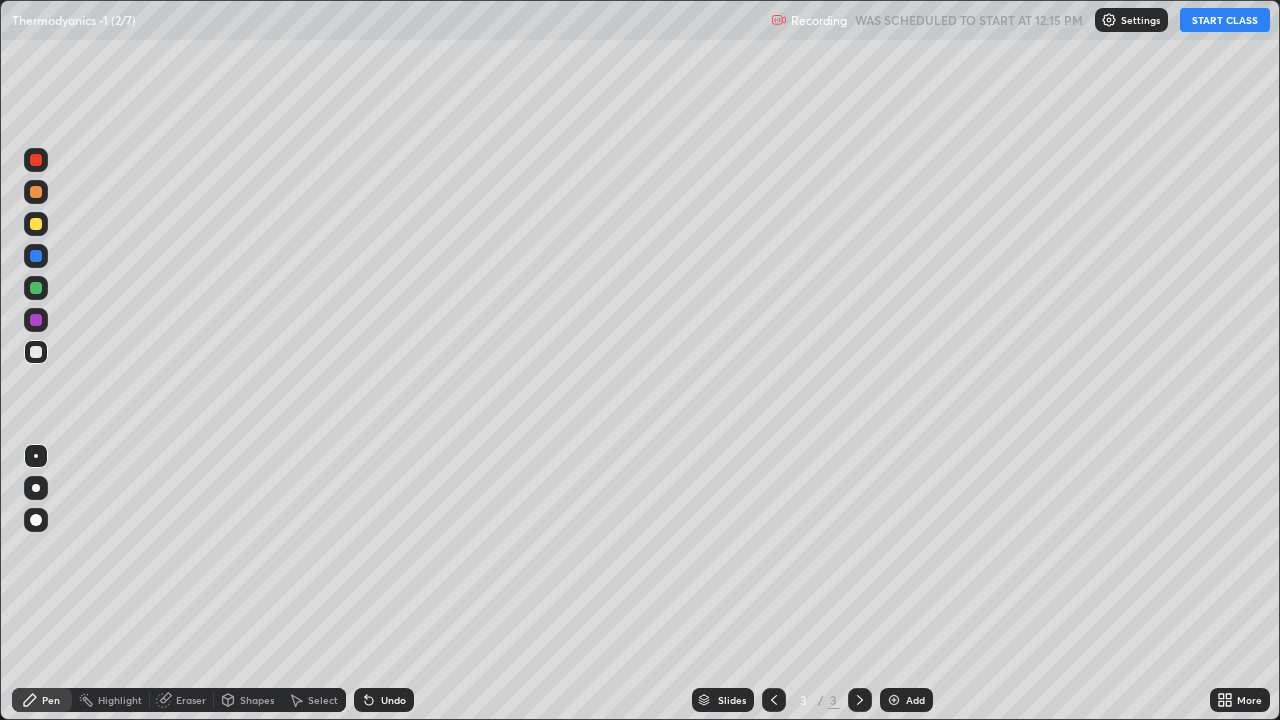 click on "START CLASS" at bounding box center [1225, 20] 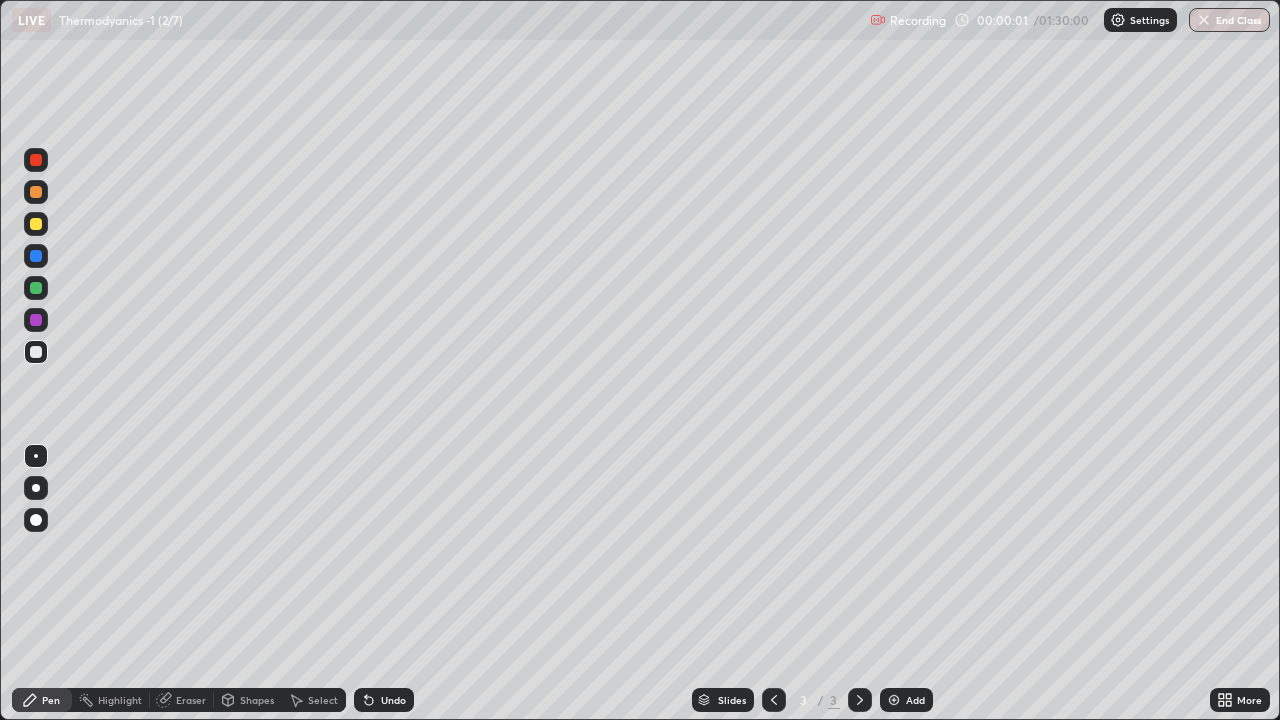 click at bounding box center [36, 488] 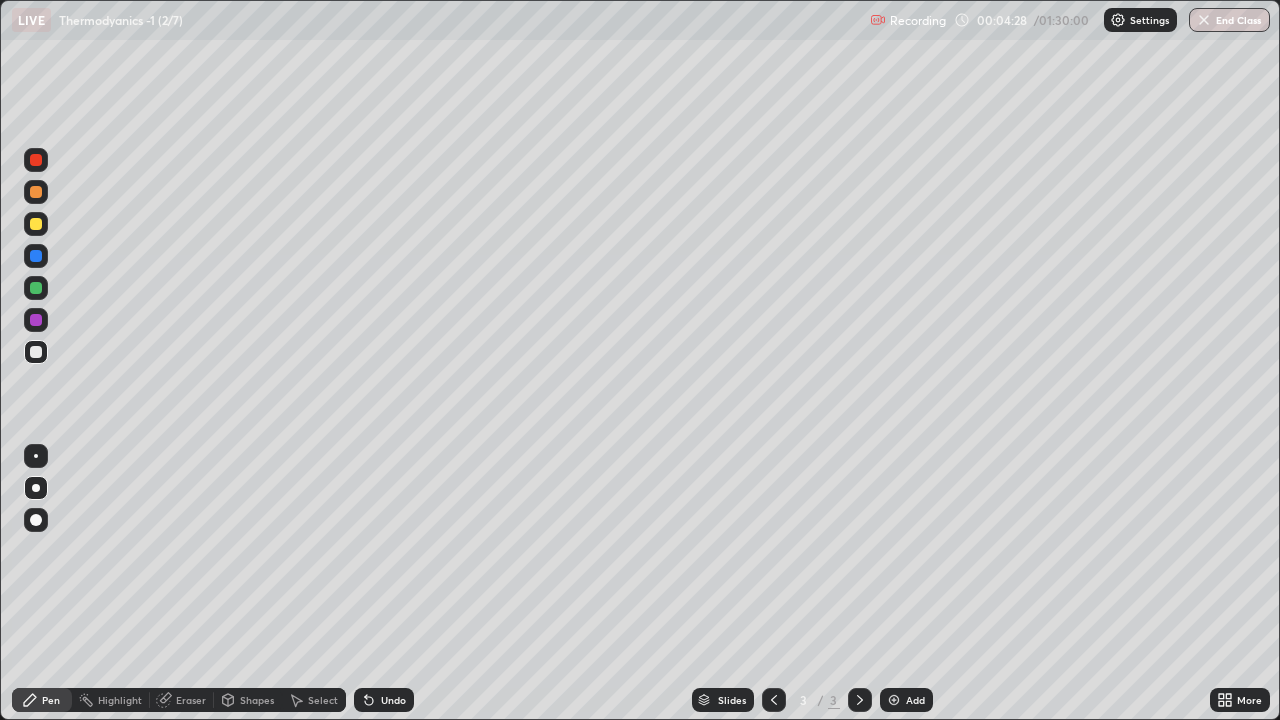 click on "Eraser" at bounding box center [191, 700] 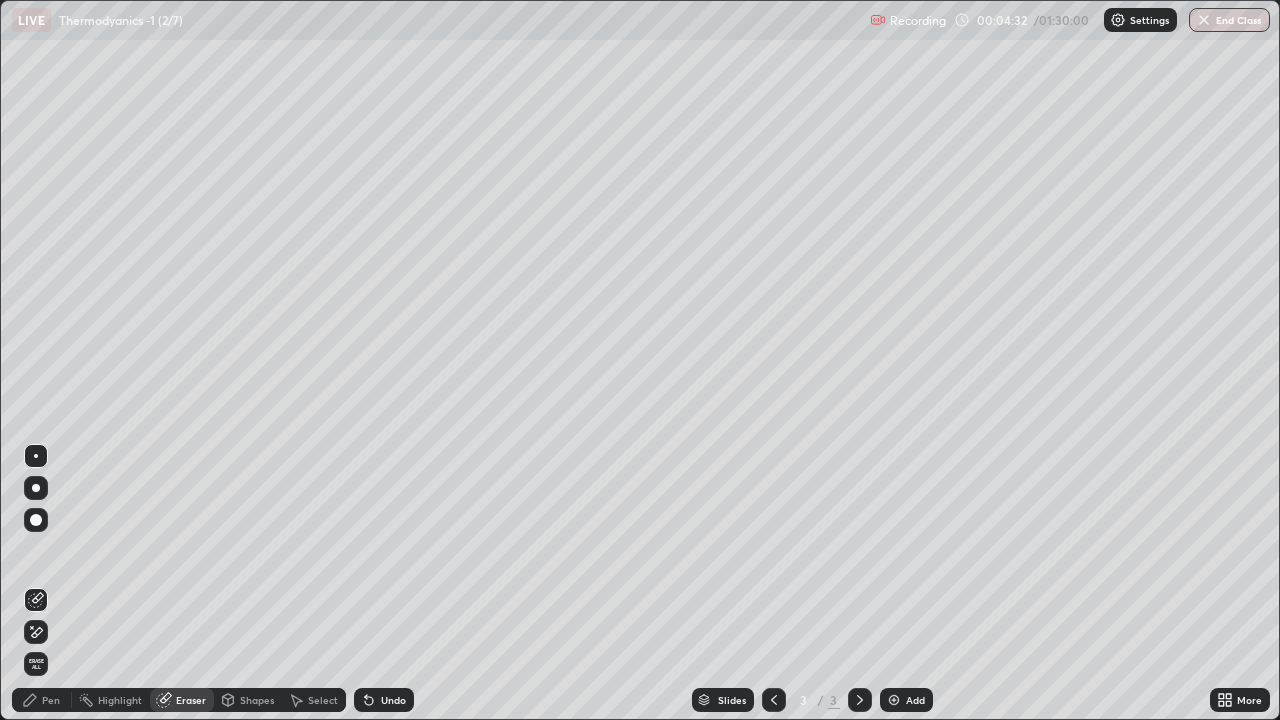 click on "Pen" at bounding box center (51, 700) 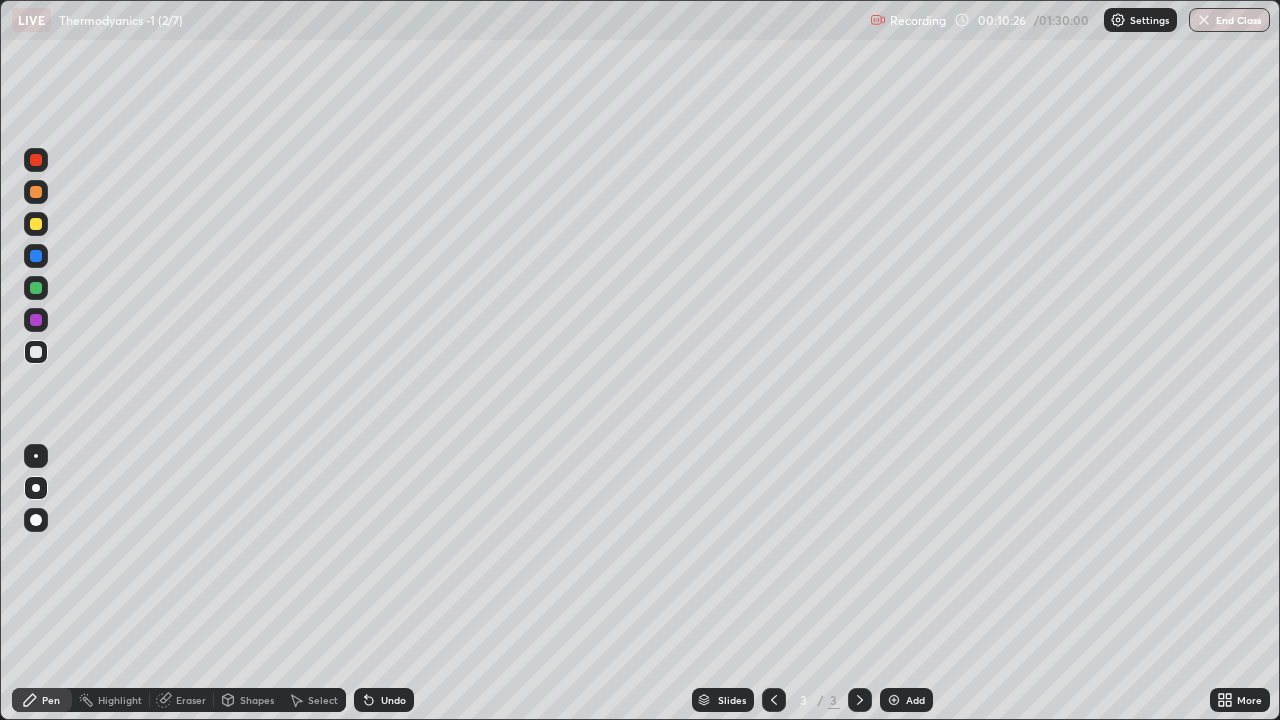 click on "Eraser" at bounding box center [191, 700] 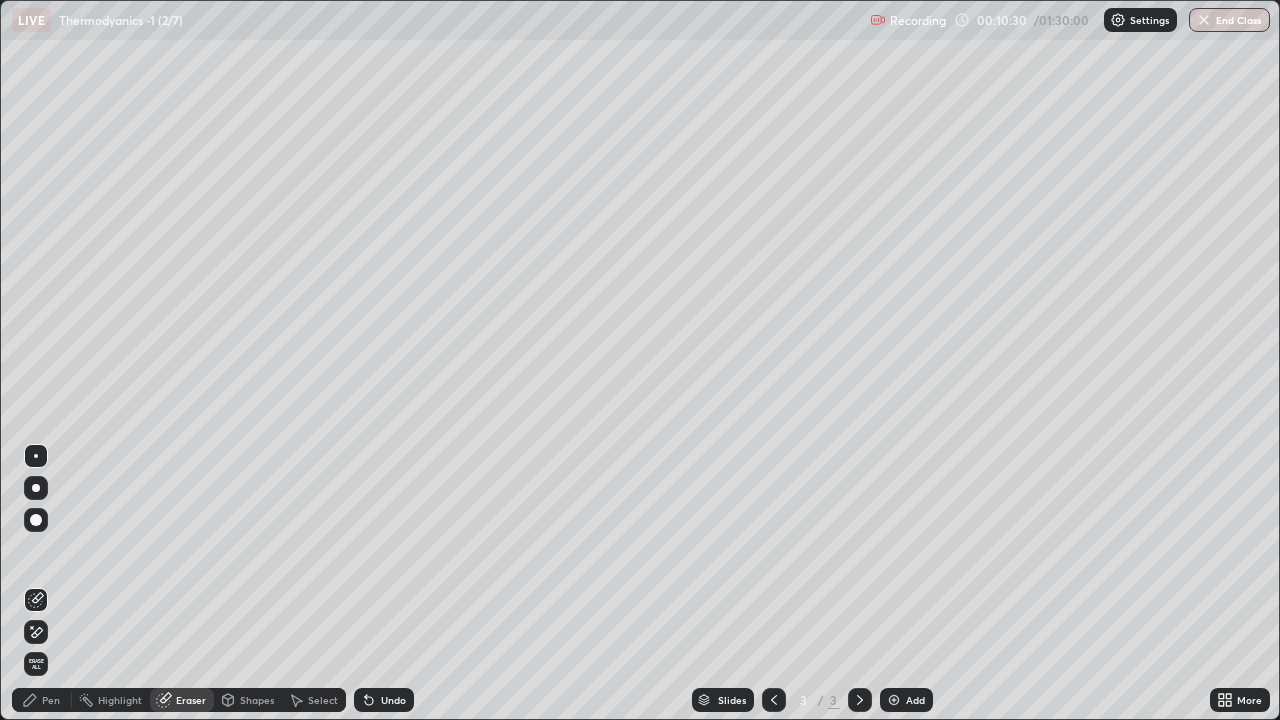 click on "Pen" at bounding box center [51, 700] 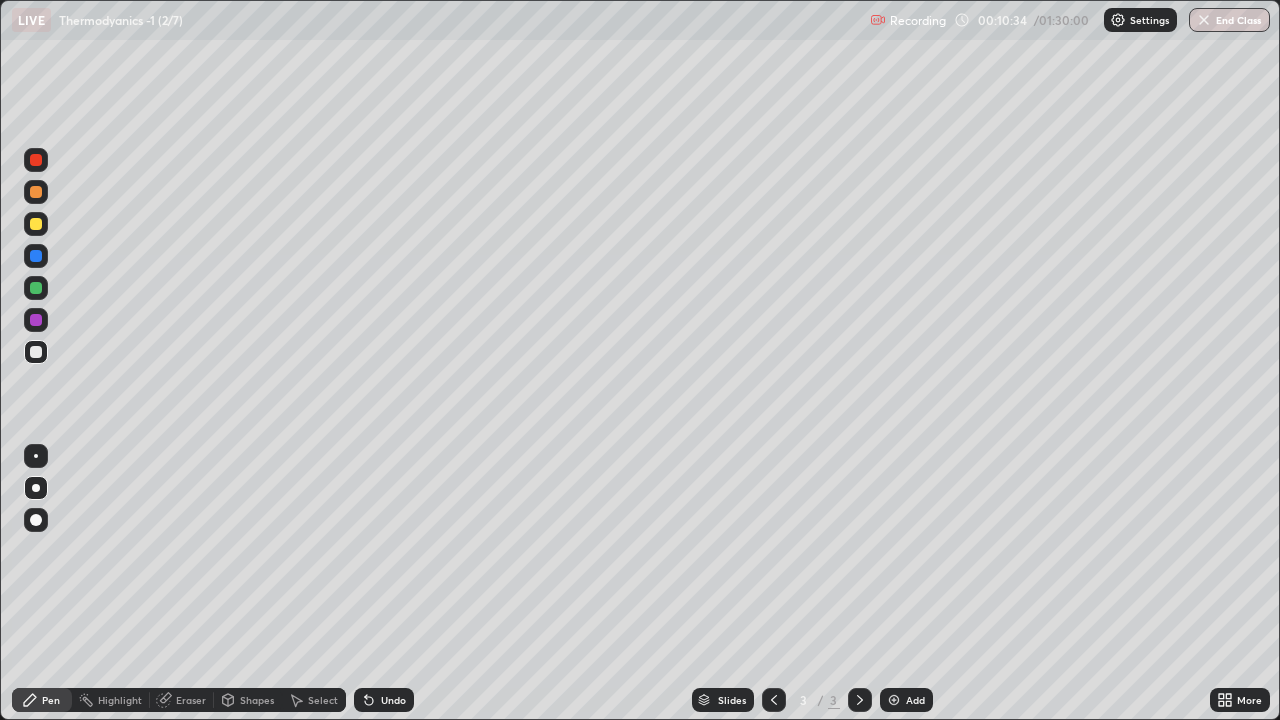 click on "Eraser" at bounding box center [191, 700] 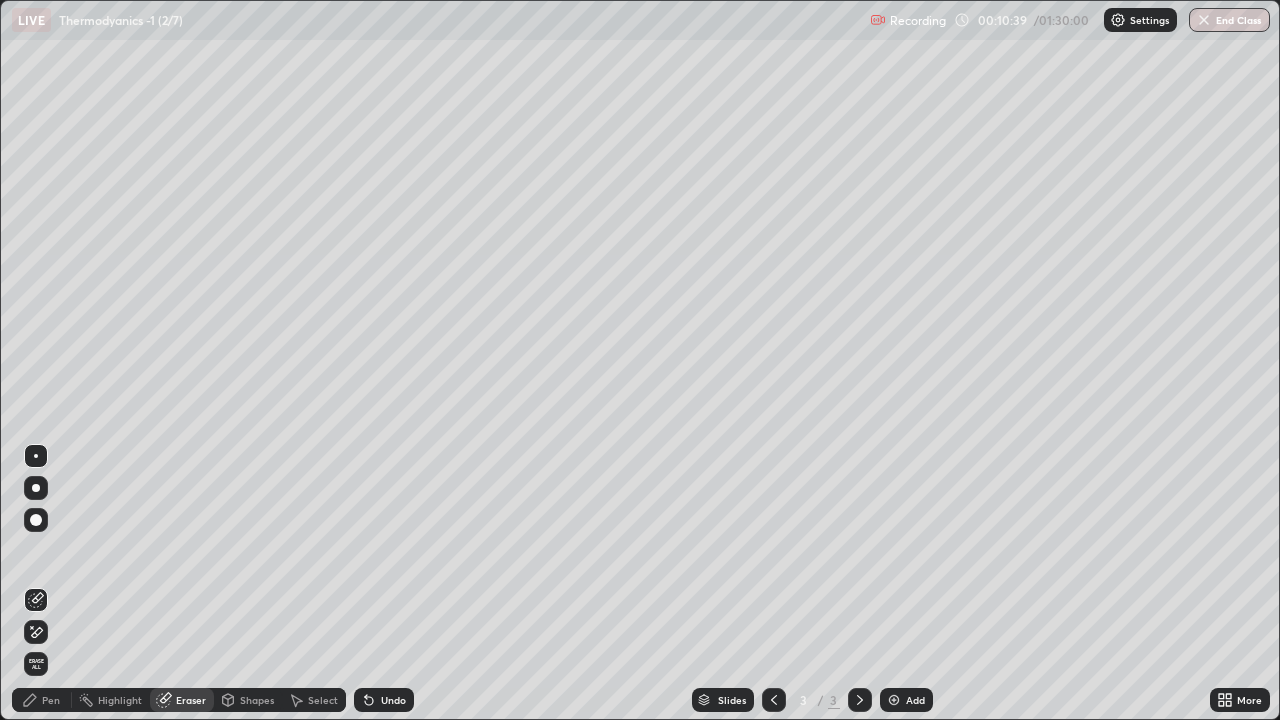 click on "Pen" at bounding box center [51, 700] 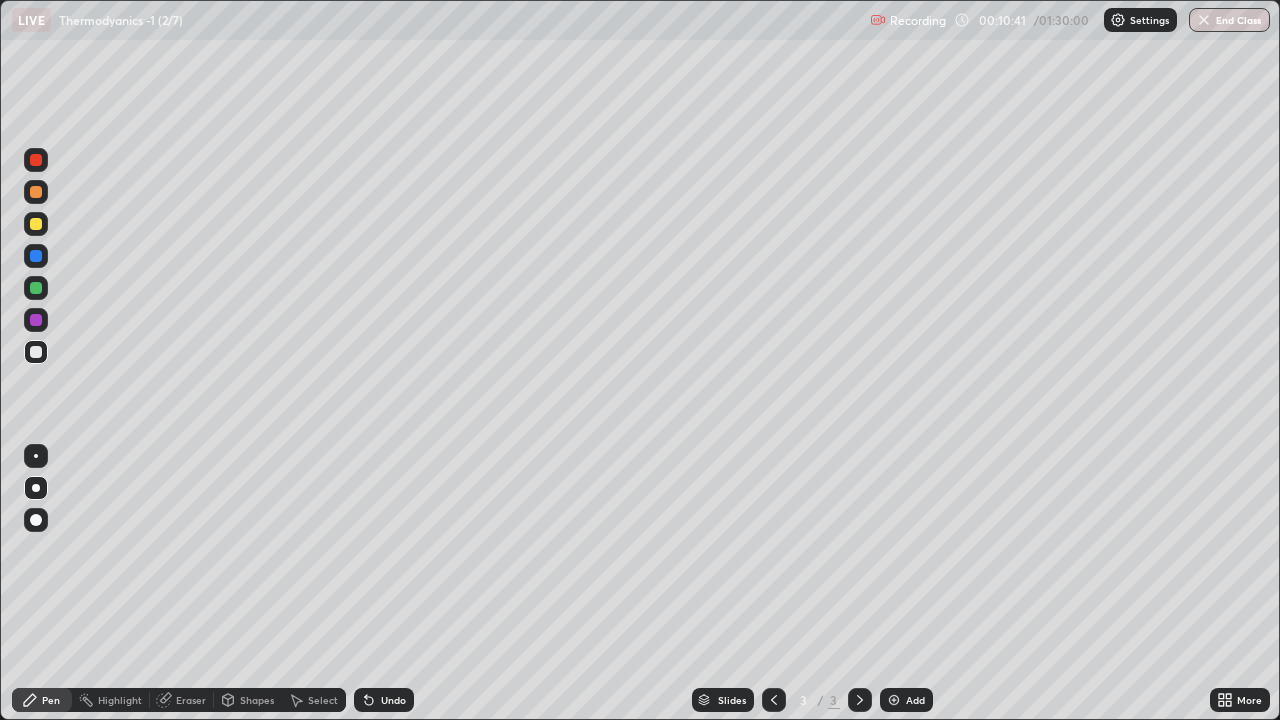 click at bounding box center (36, 352) 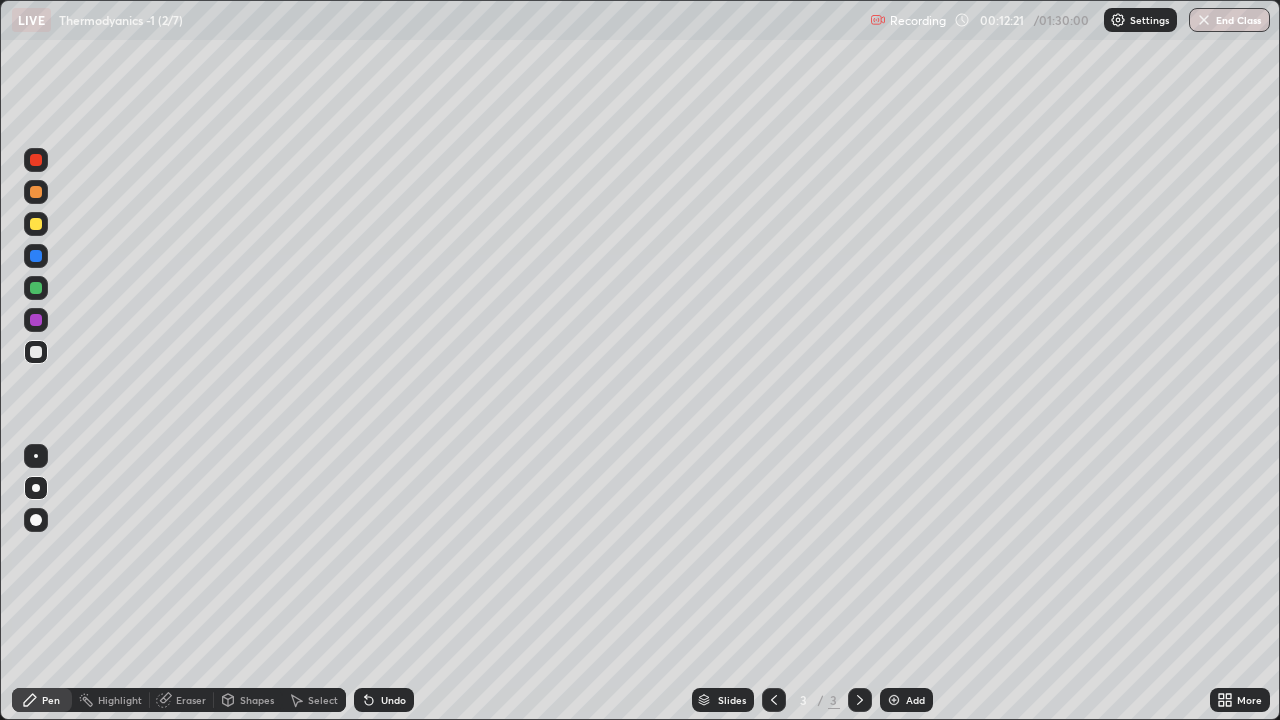 click at bounding box center [36, 224] 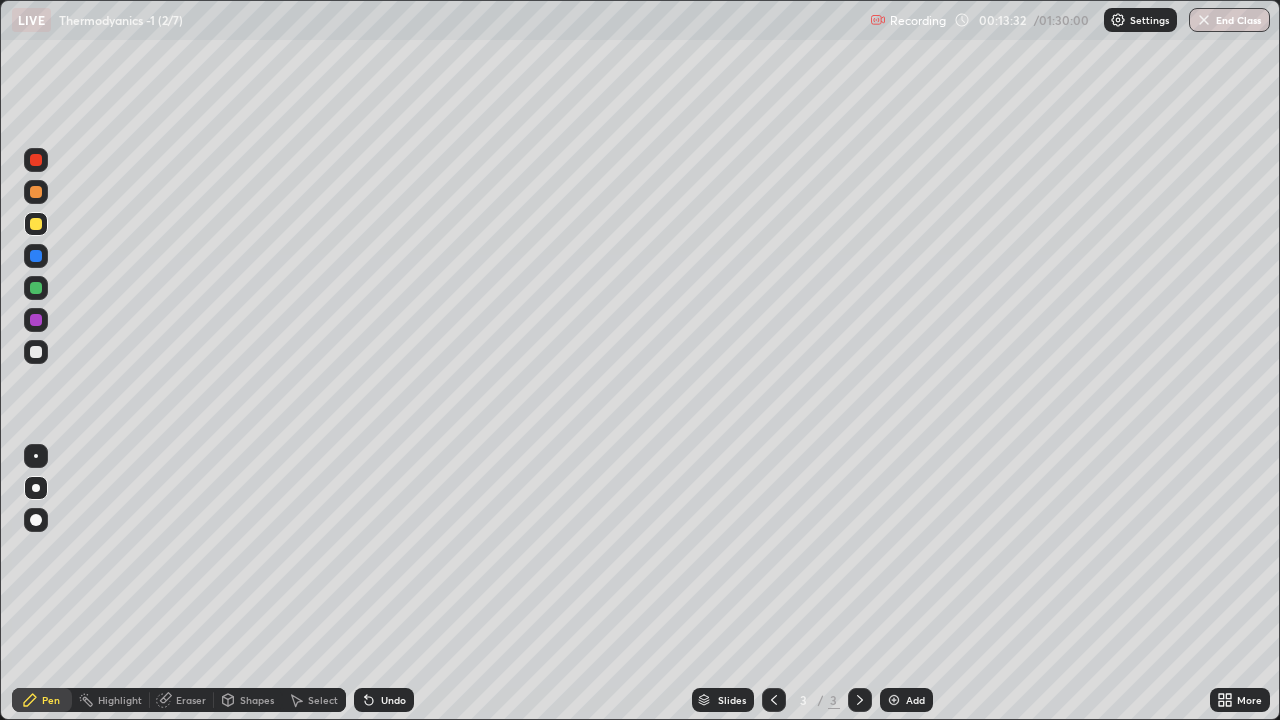 click on "Add" at bounding box center (915, 700) 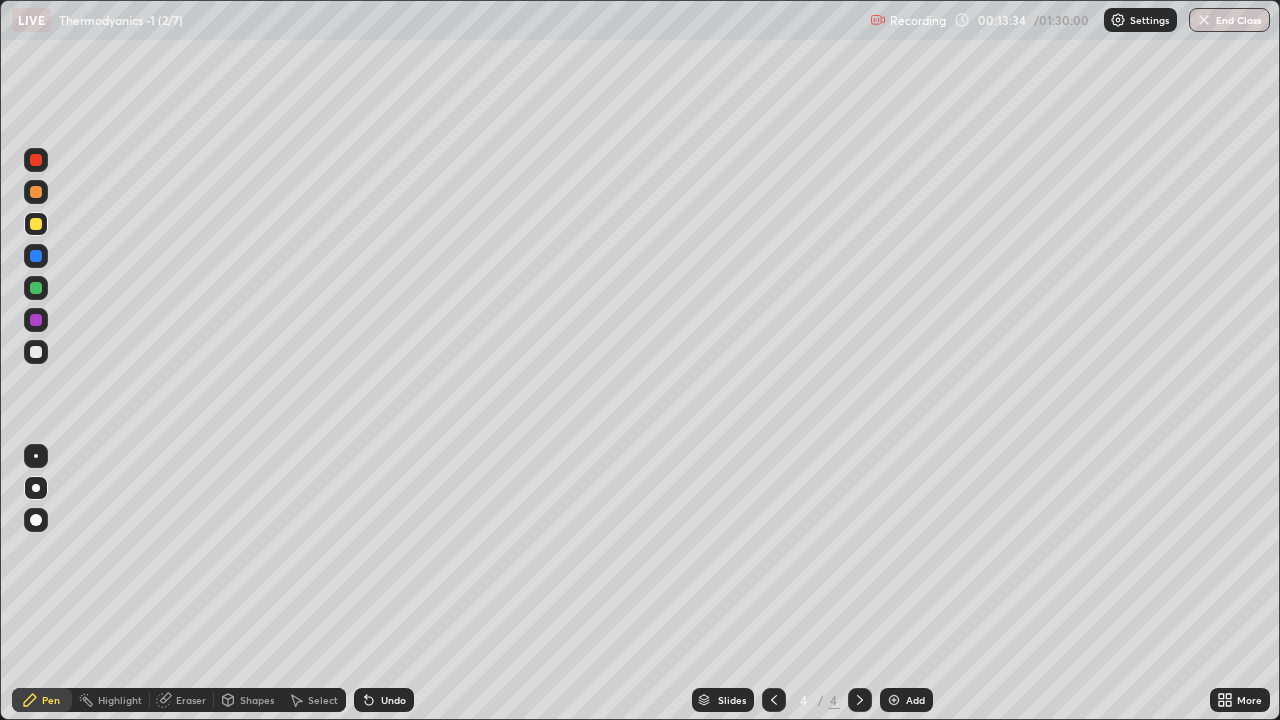 click at bounding box center [36, 352] 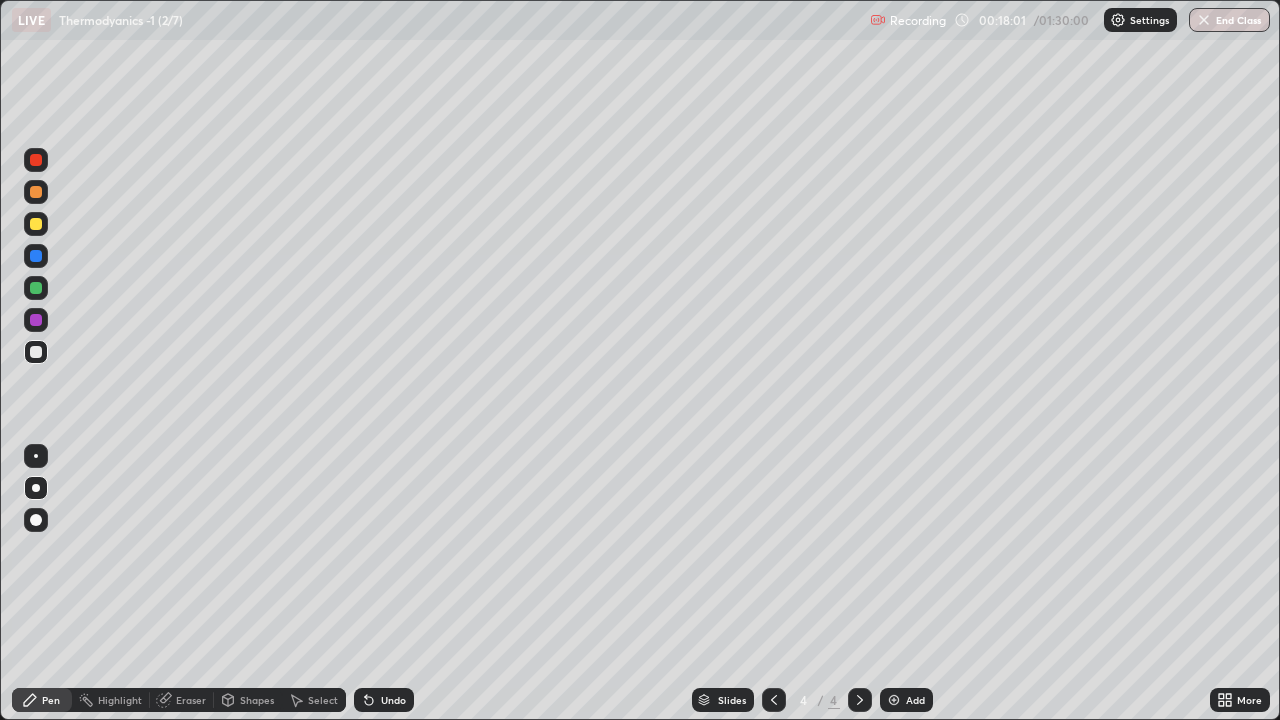 click on "Add" at bounding box center (915, 700) 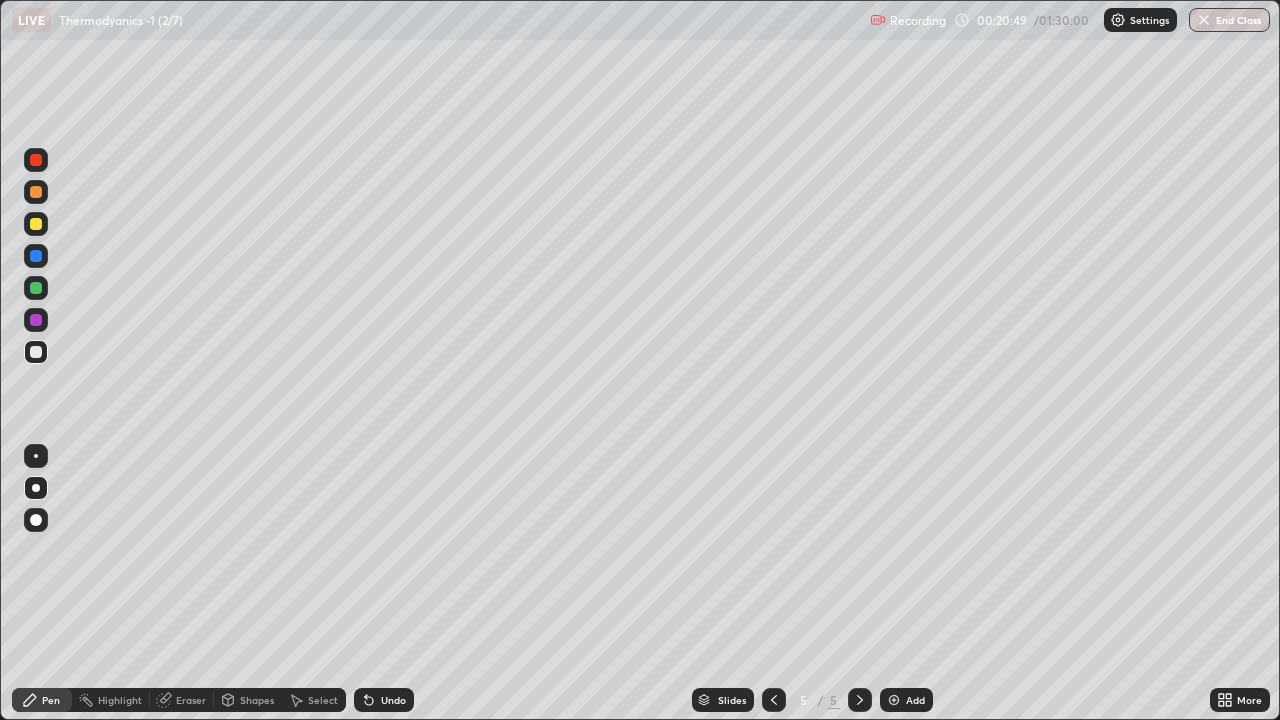 click on "Undo" at bounding box center (393, 700) 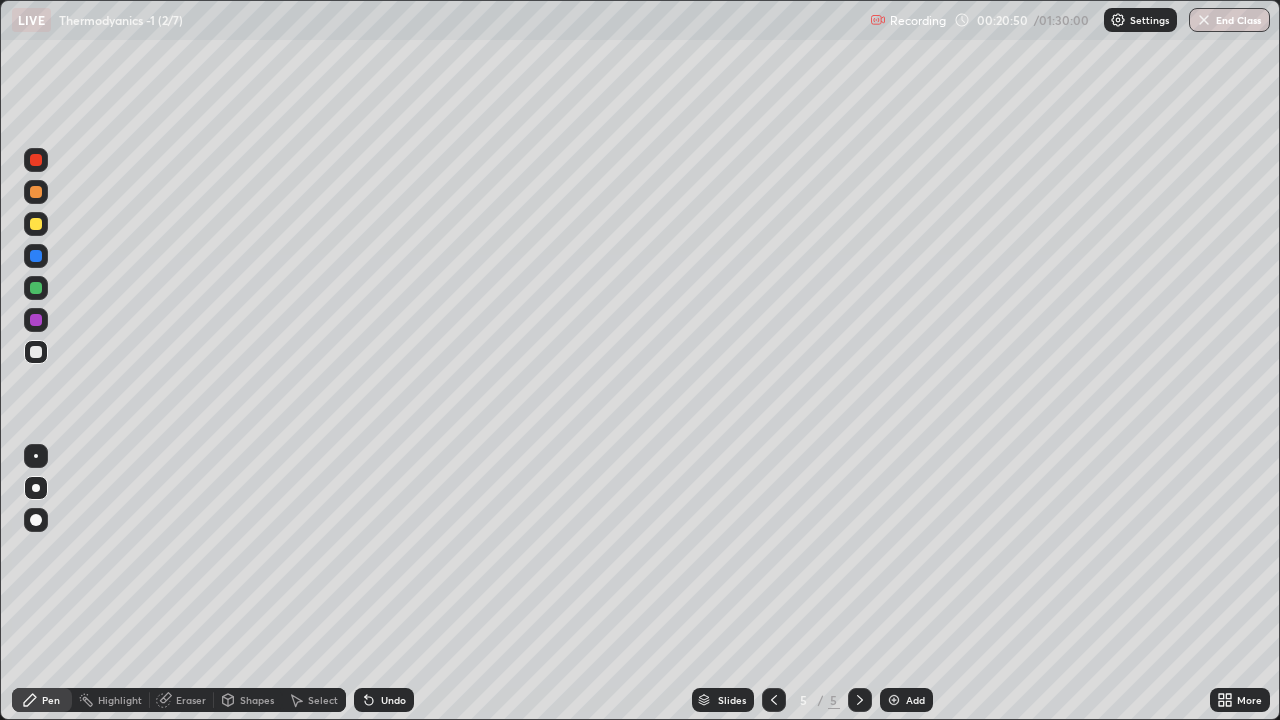 click on "Undo" at bounding box center [393, 700] 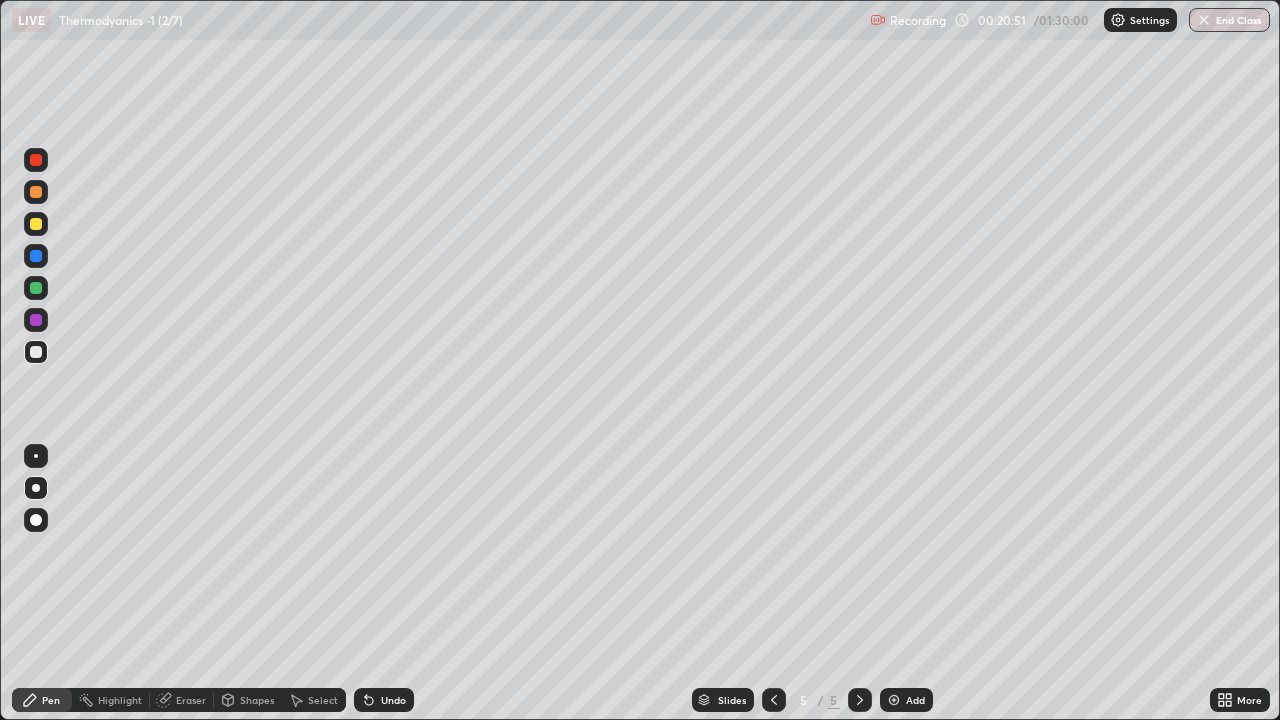 click on "Undo" at bounding box center [384, 700] 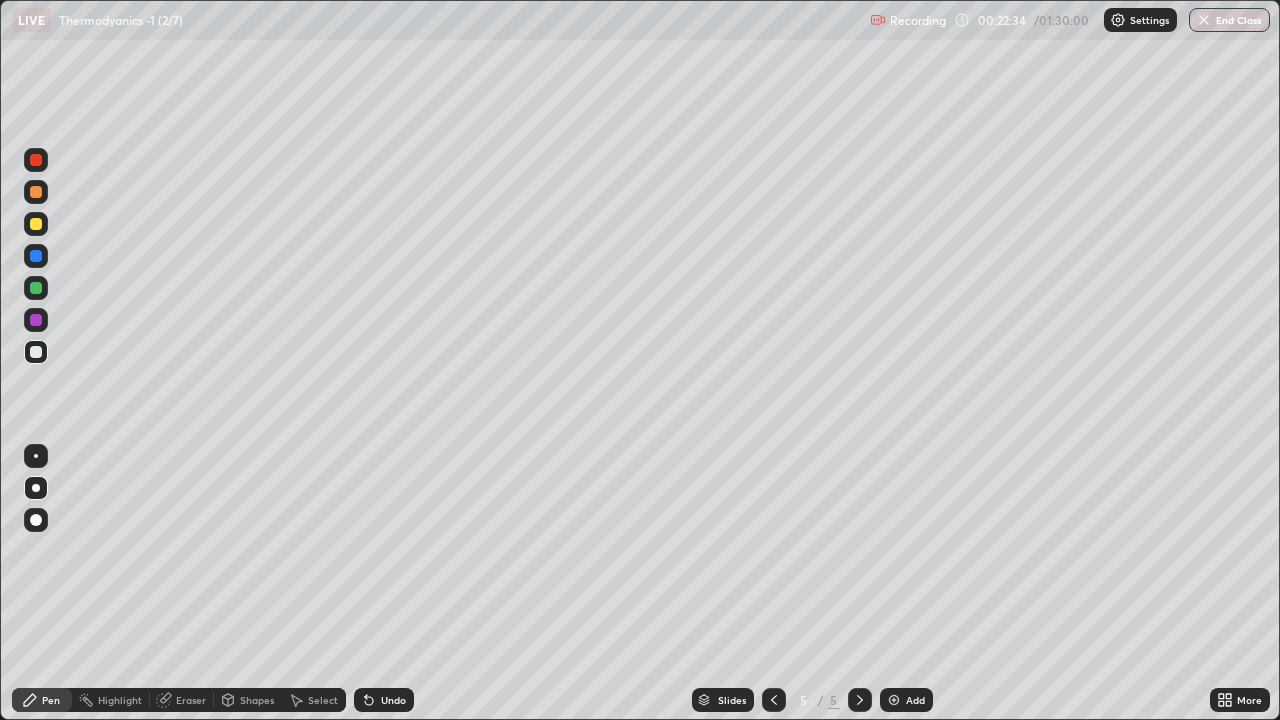 click on "Add" at bounding box center (915, 700) 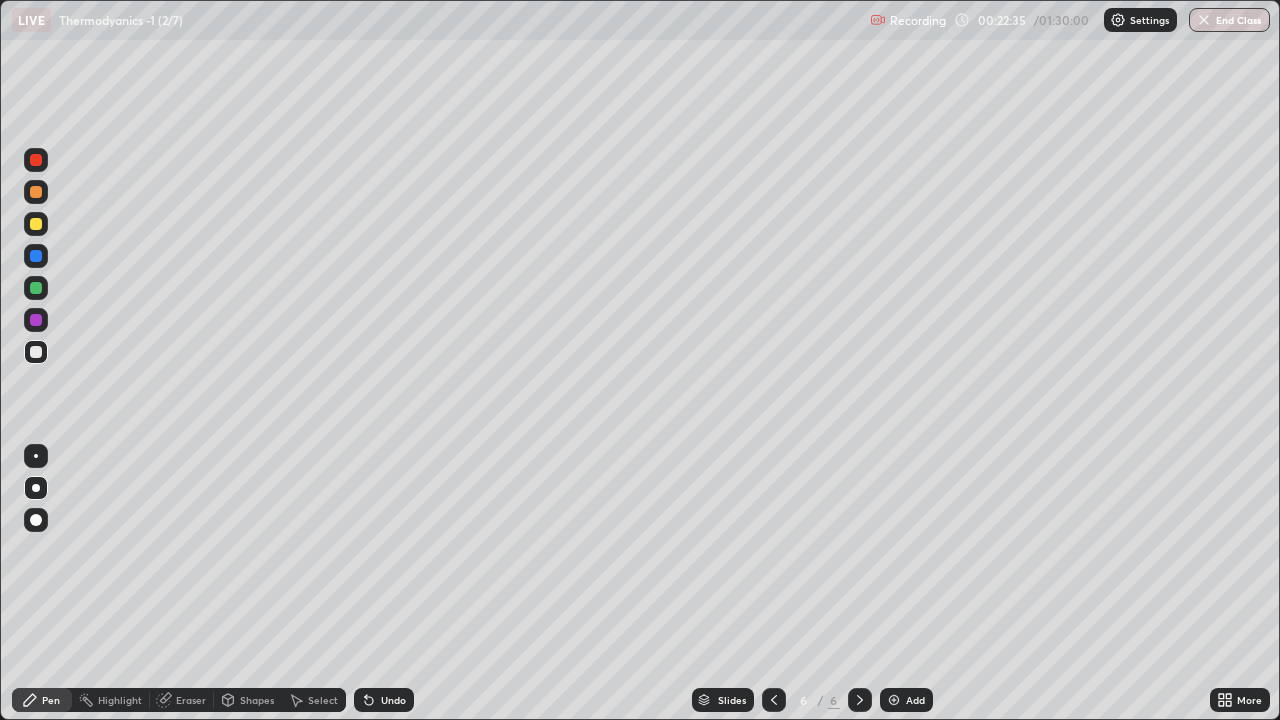 click 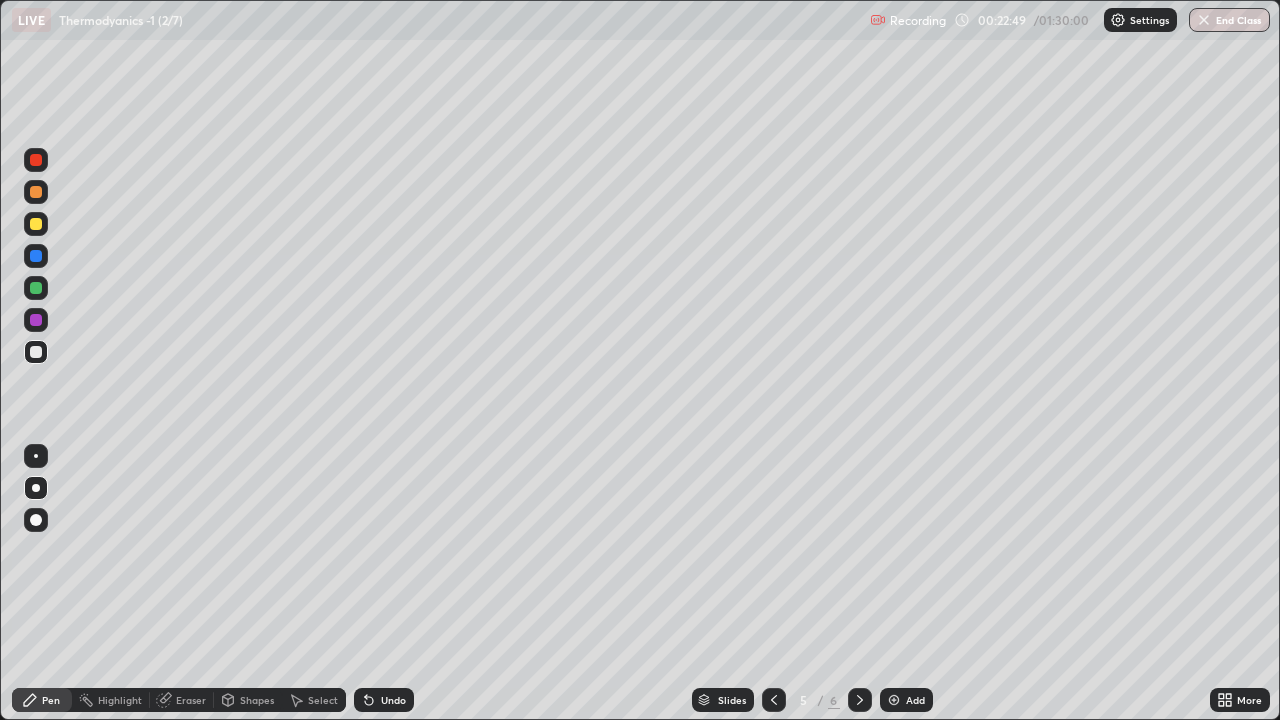 click 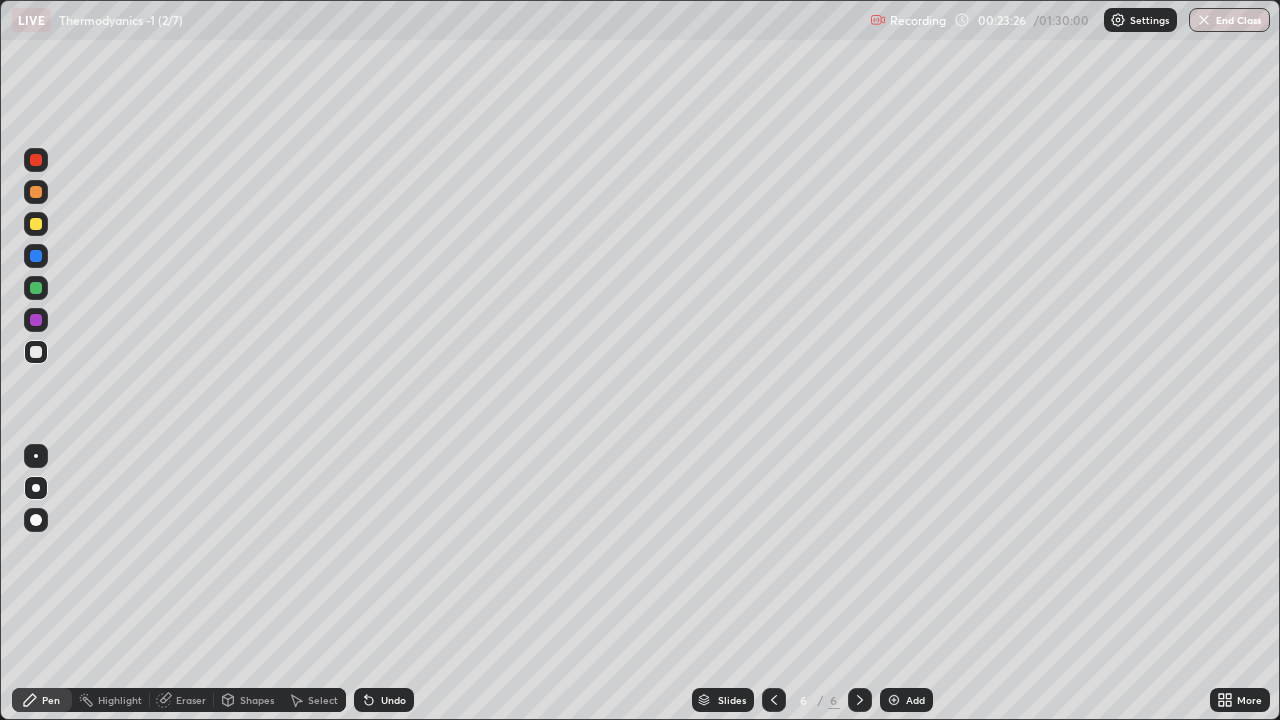 click 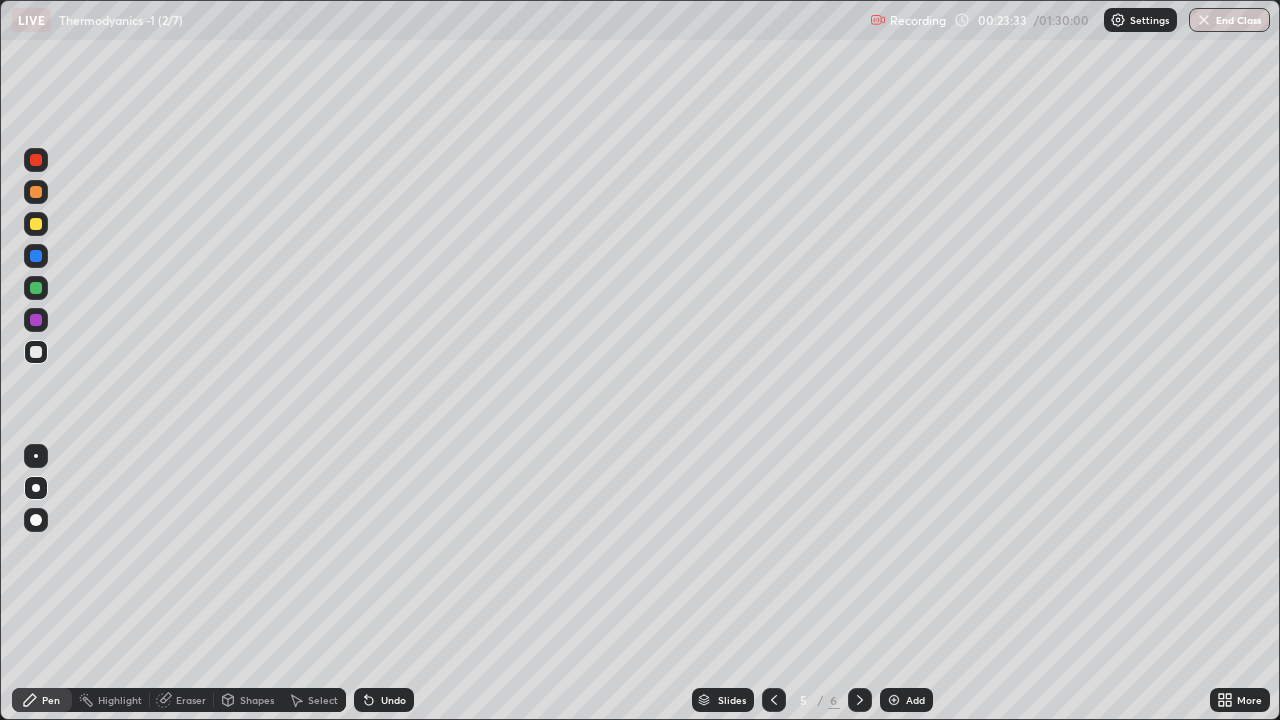 click 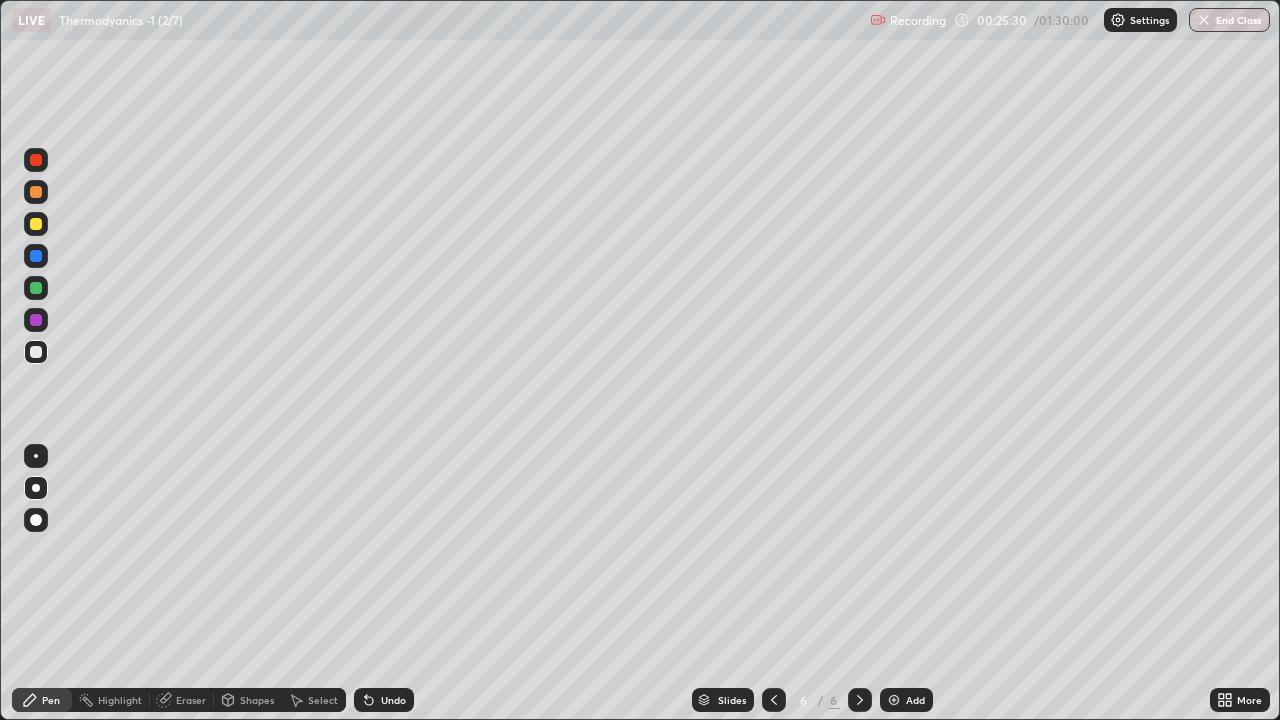 click at bounding box center (894, 700) 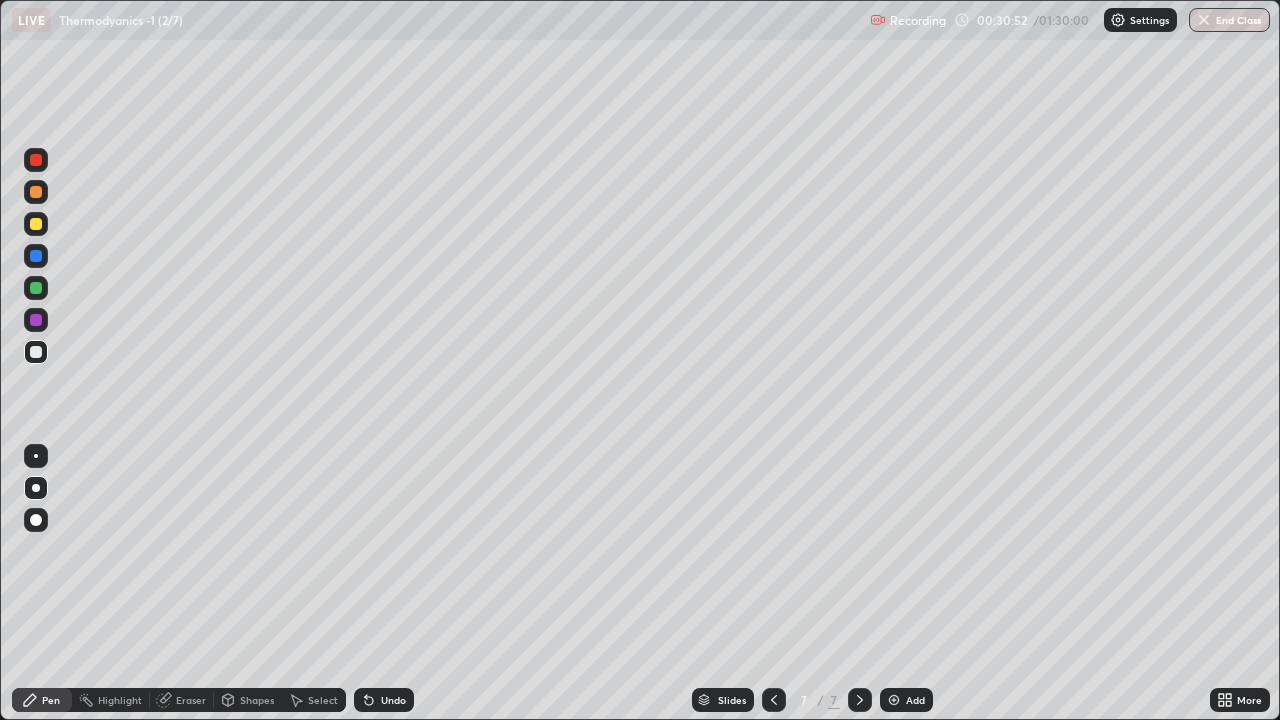 click on "Add" at bounding box center (906, 700) 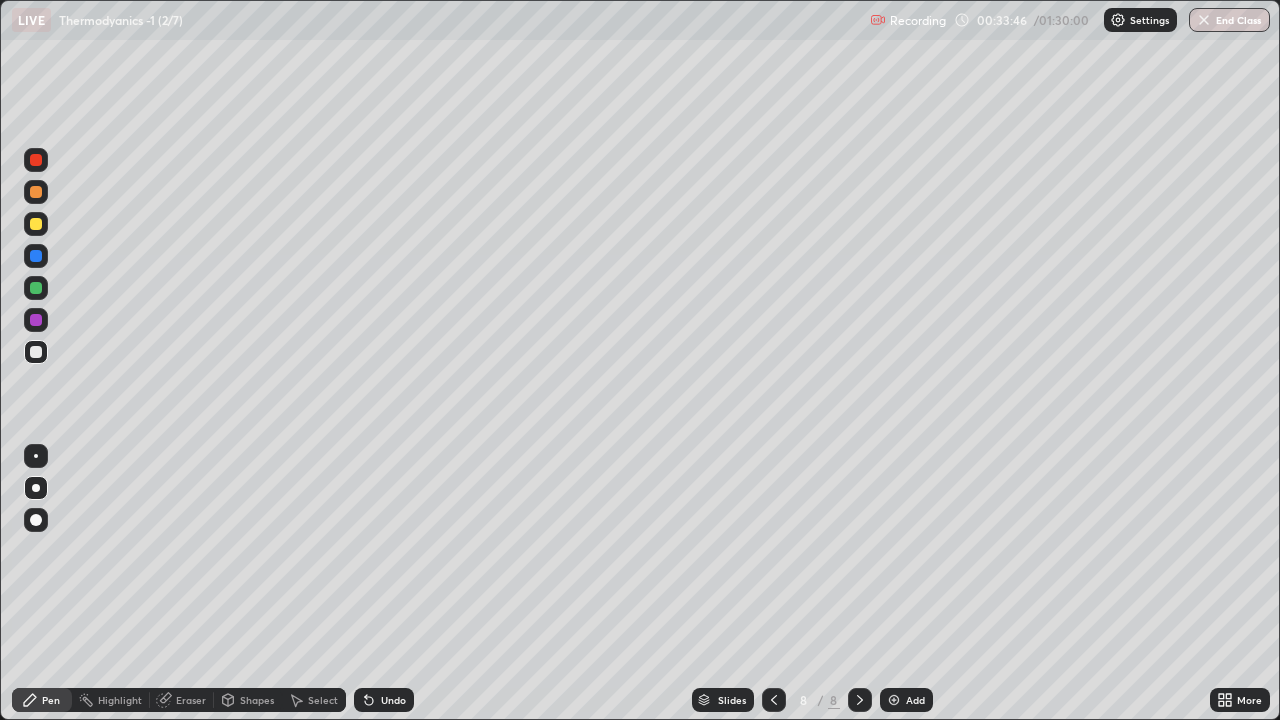 click at bounding box center (36, 288) 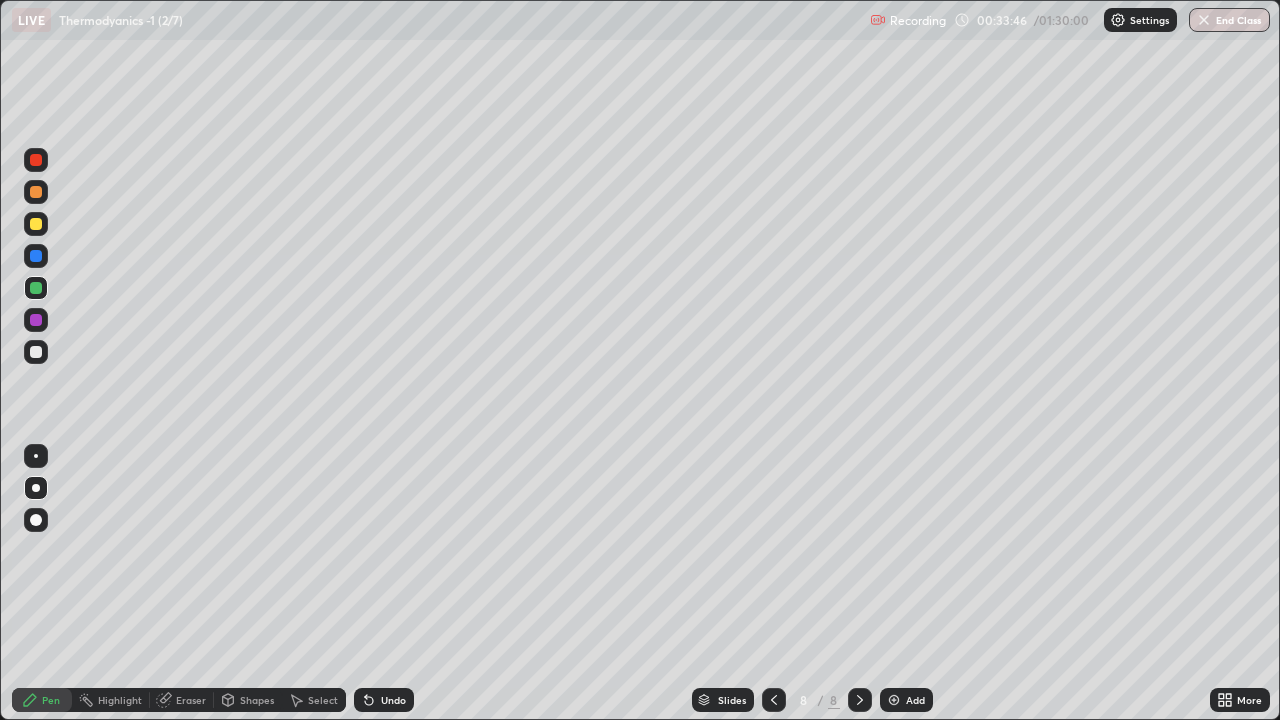 click at bounding box center (36, 224) 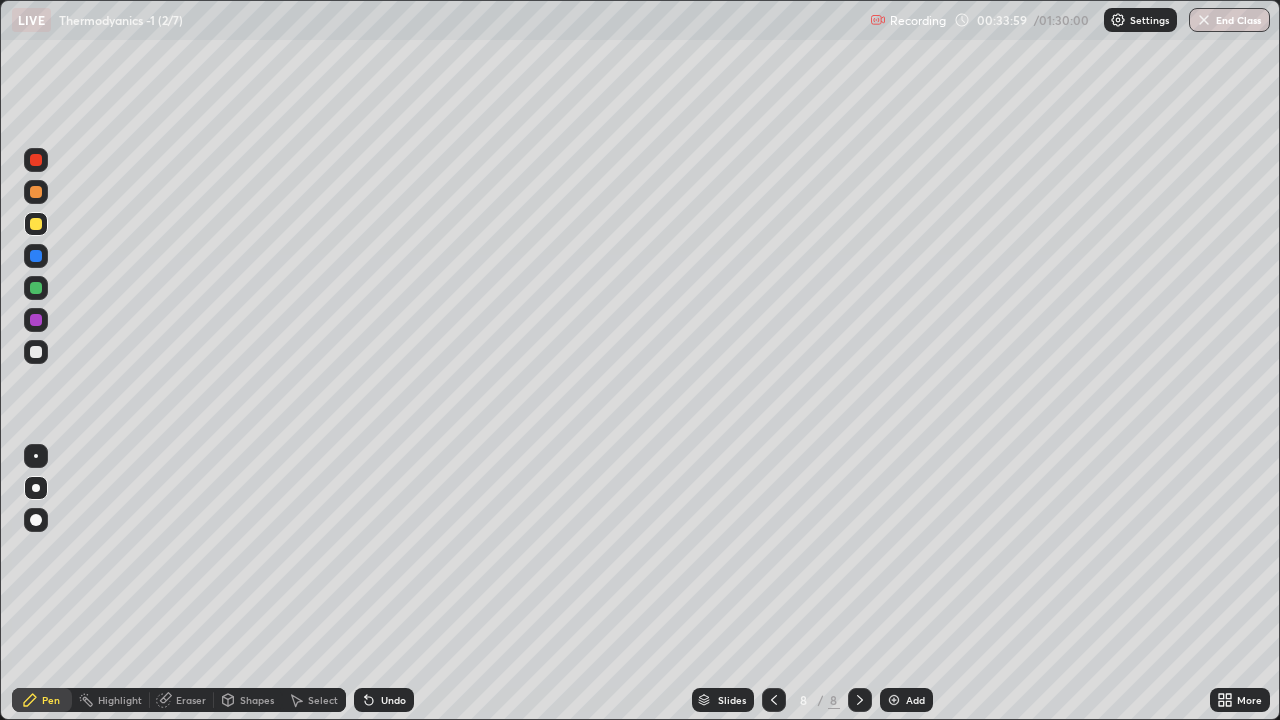click at bounding box center (36, 352) 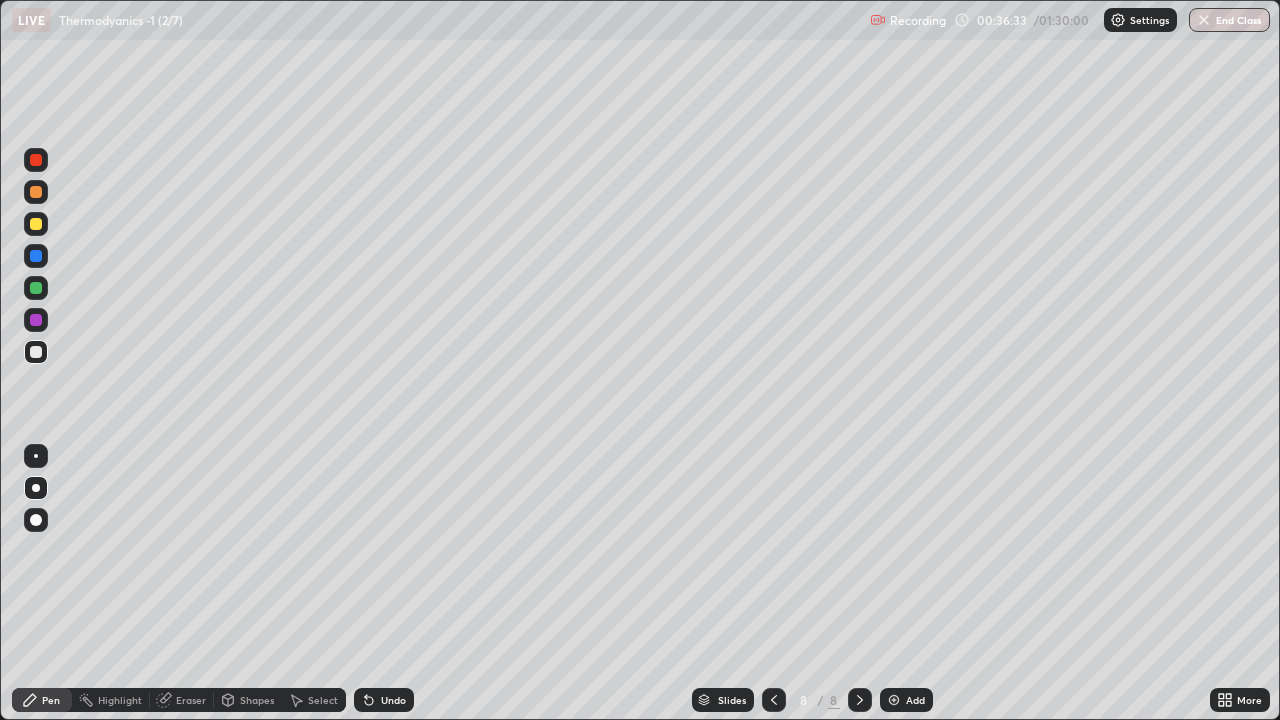 click on "Add" at bounding box center (906, 700) 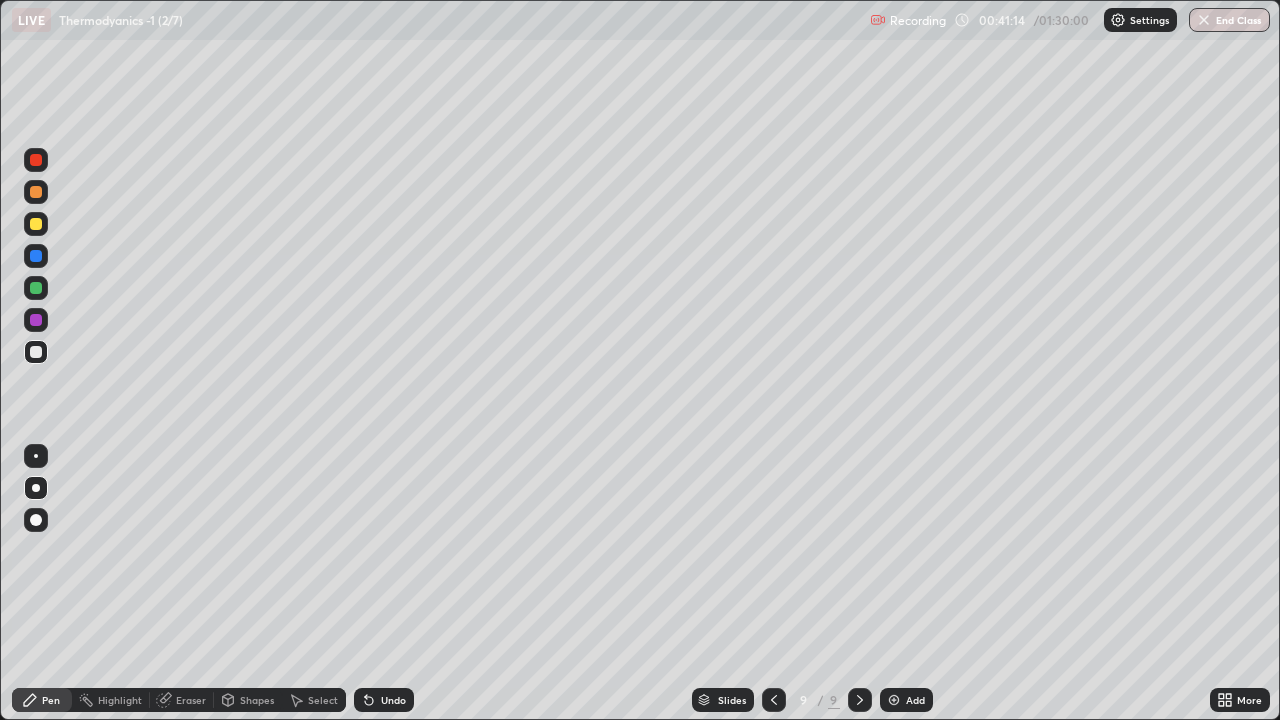 click at bounding box center [36, 224] 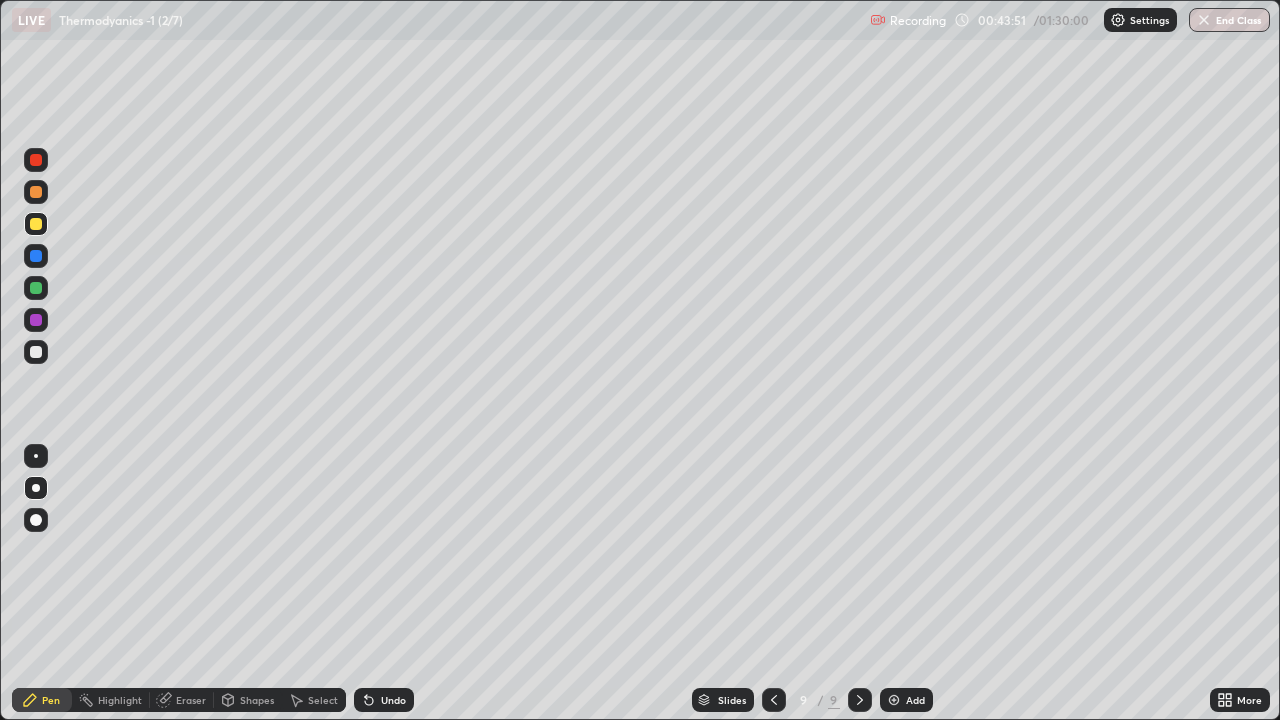 click at bounding box center [36, 352] 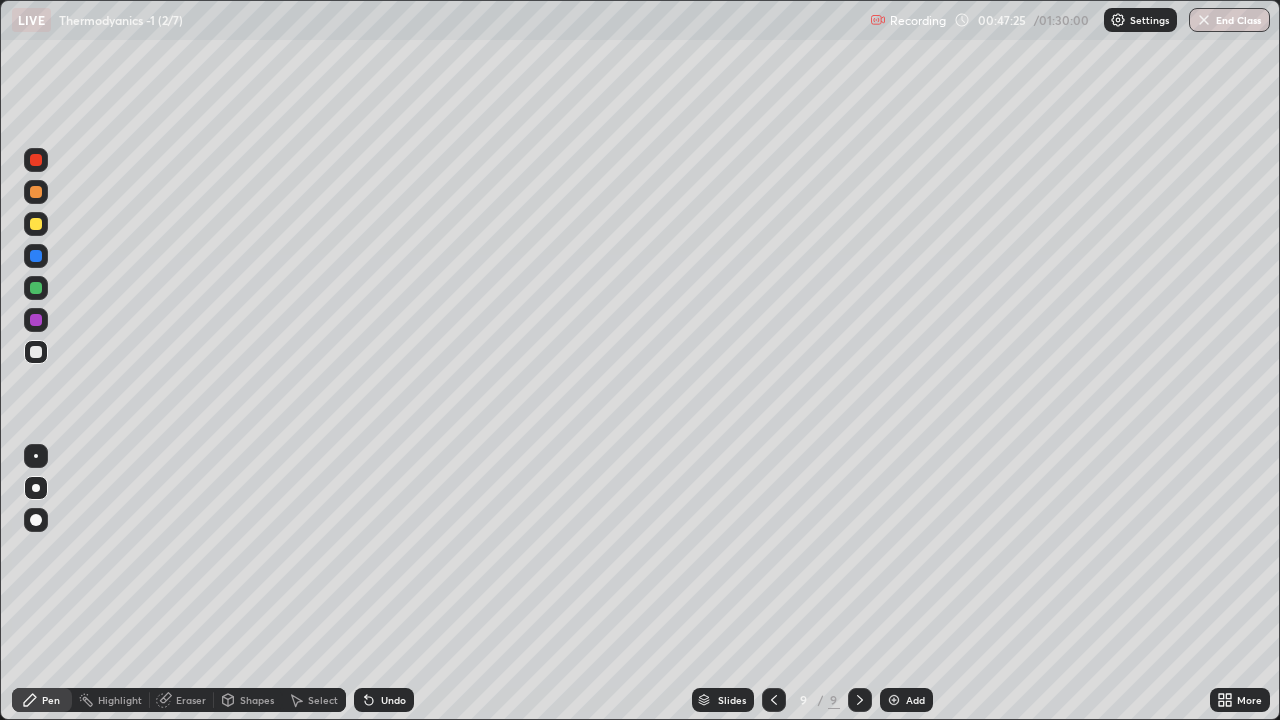 click 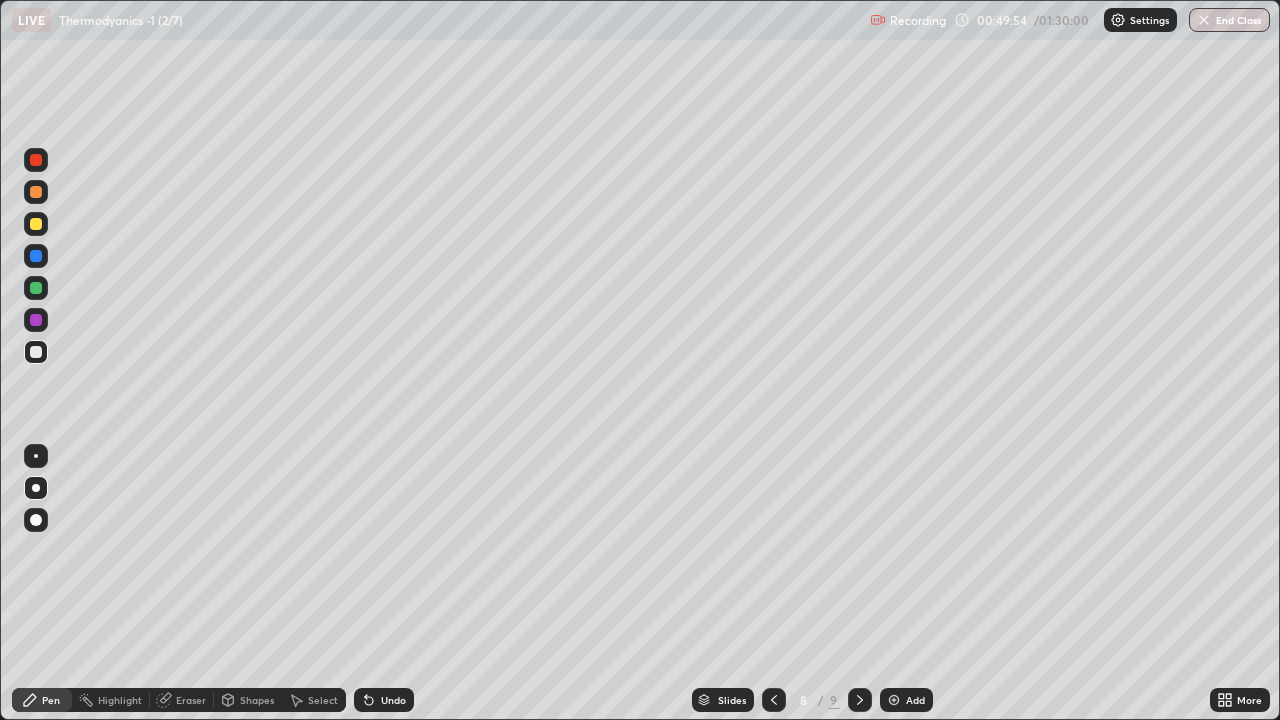 click 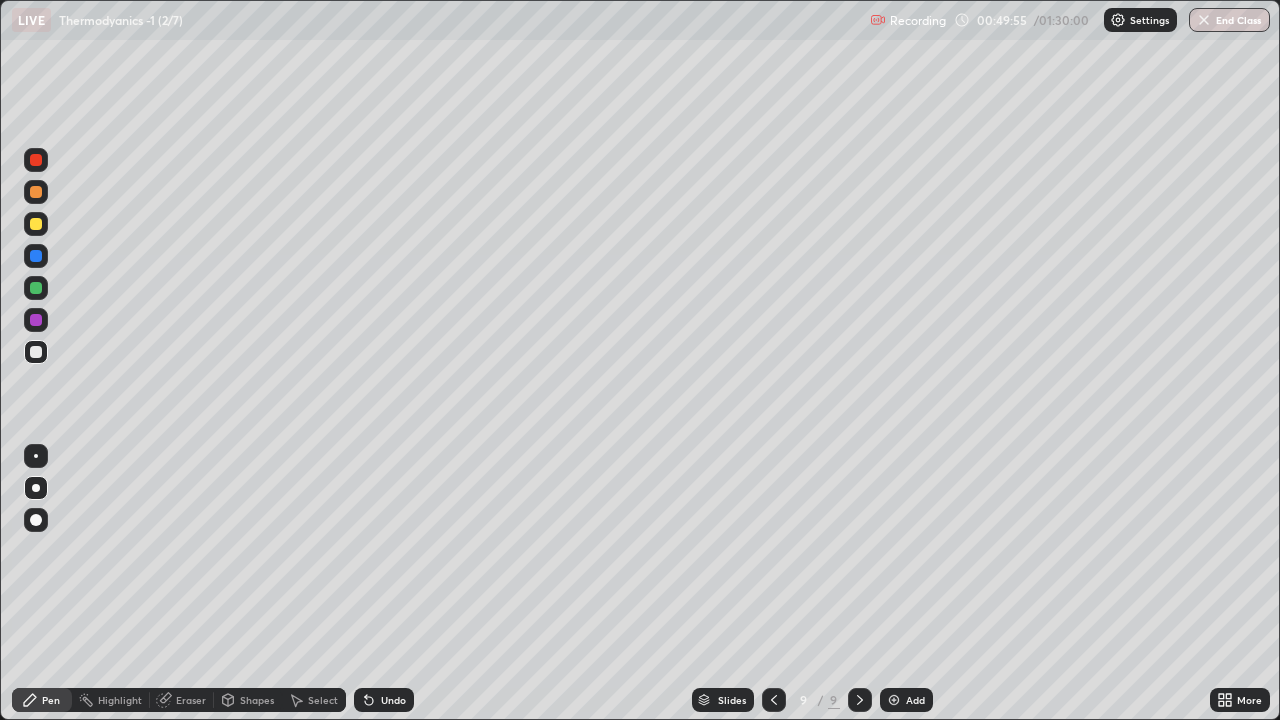 click on "Add" at bounding box center [915, 700] 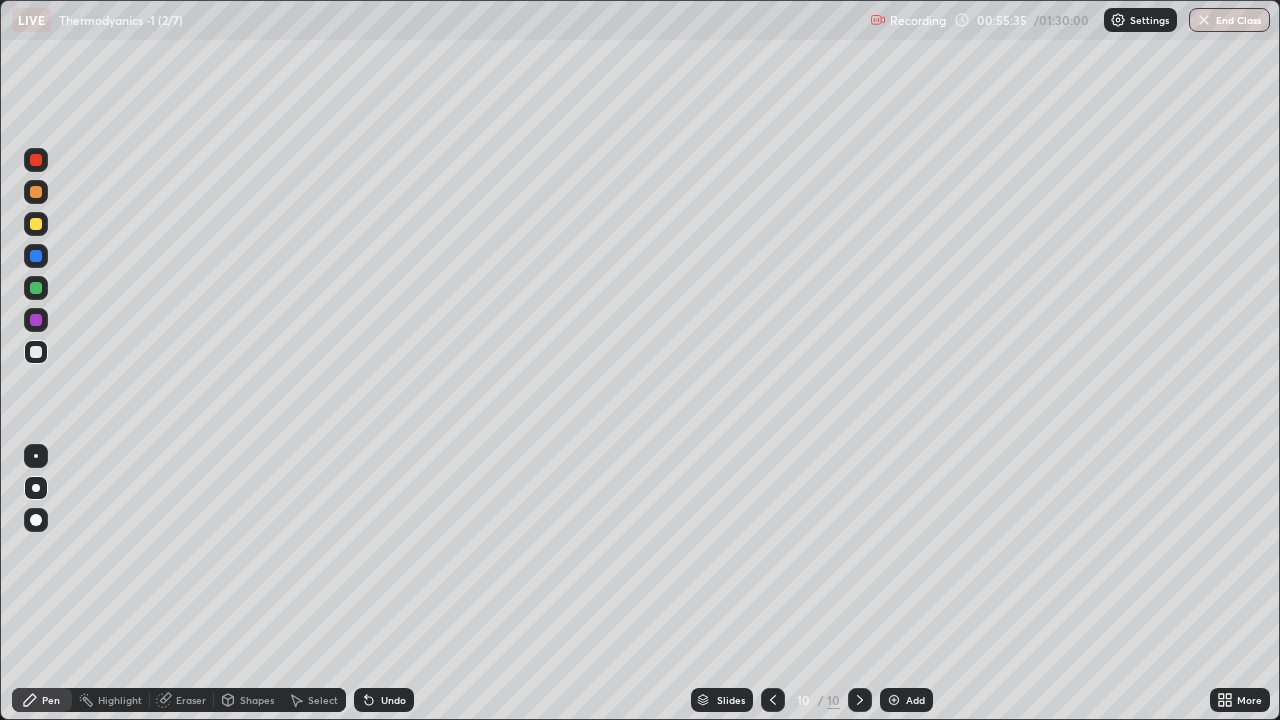 click on "Undo" at bounding box center (393, 700) 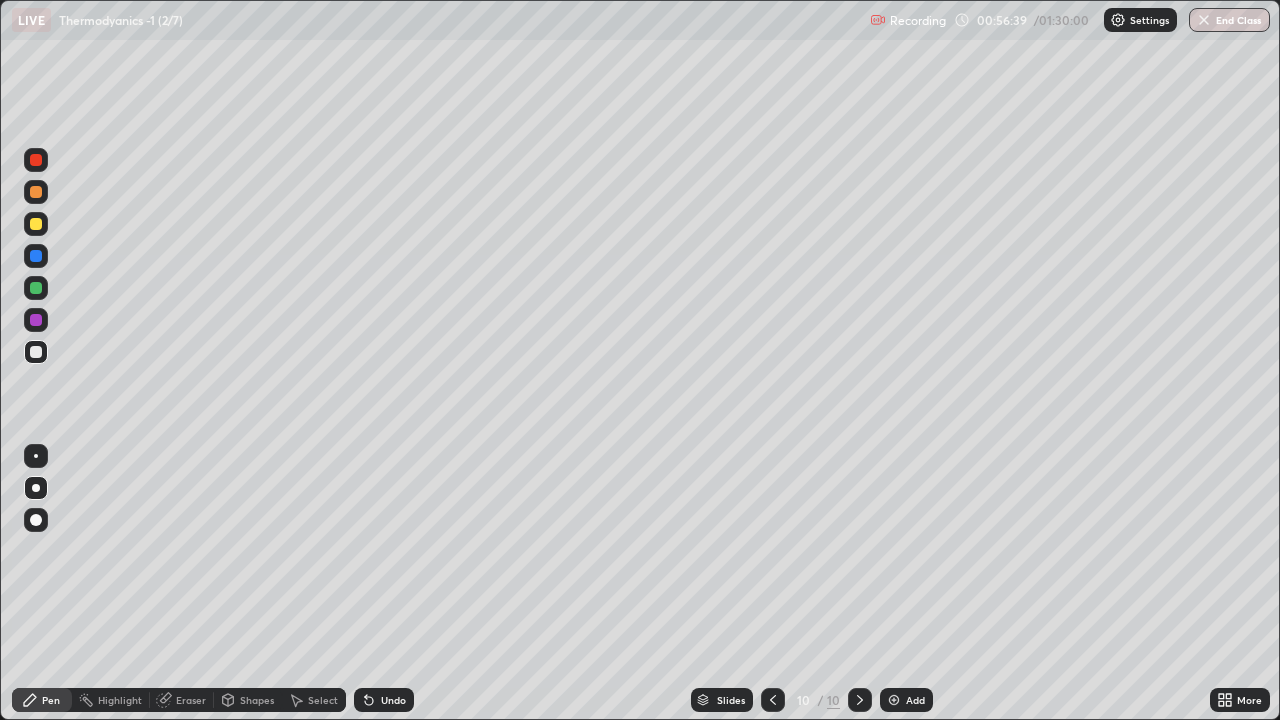 click 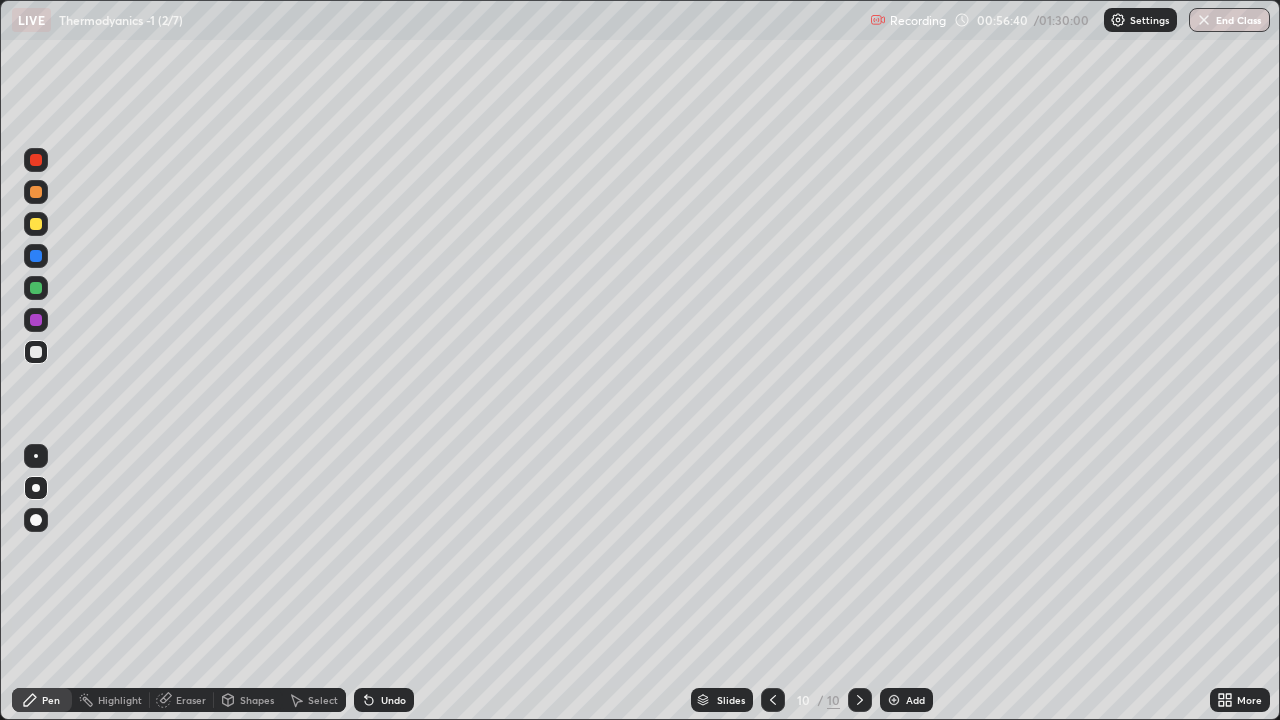 click on "Add" at bounding box center (906, 700) 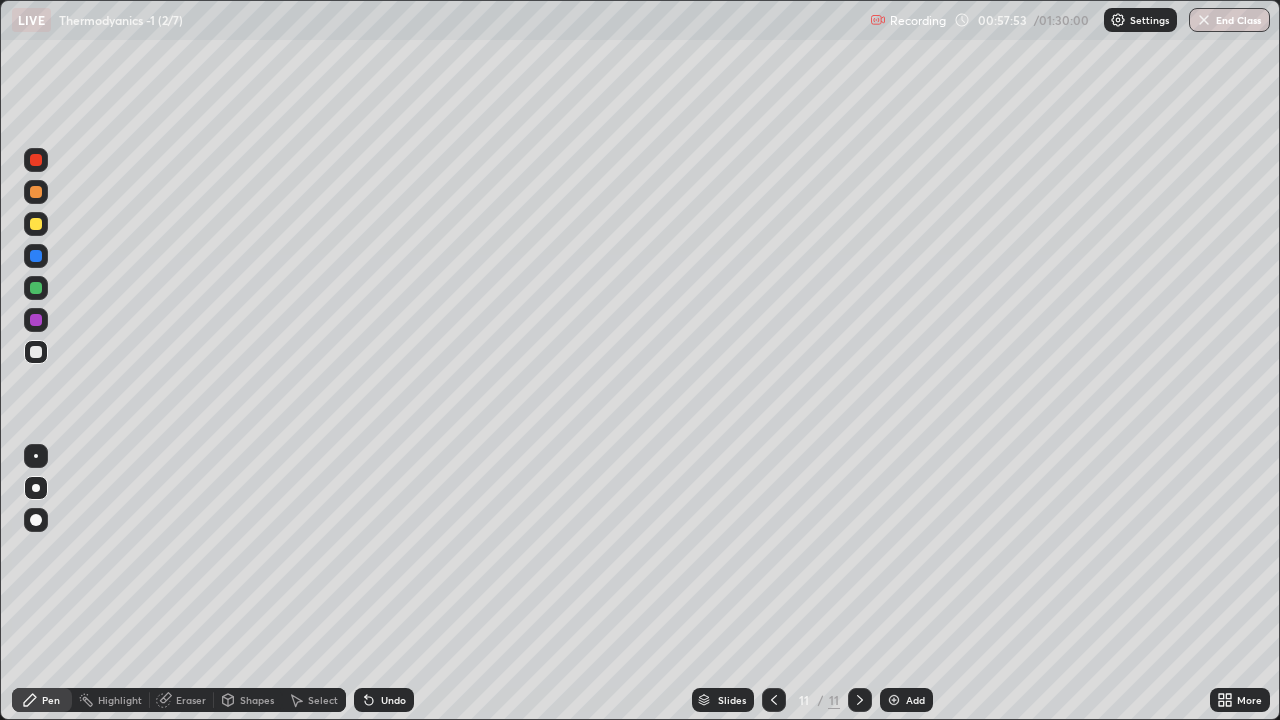 click at bounding box center [36, 224] 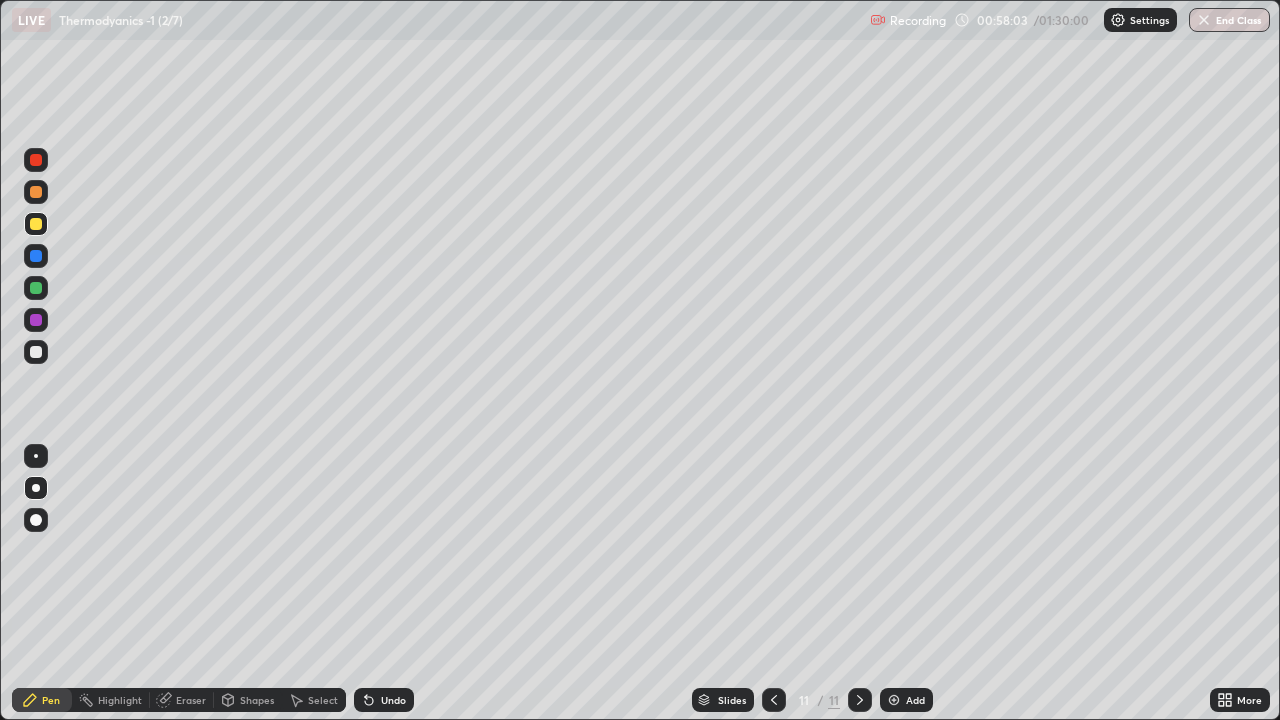 click at bounding box center [36, 224] 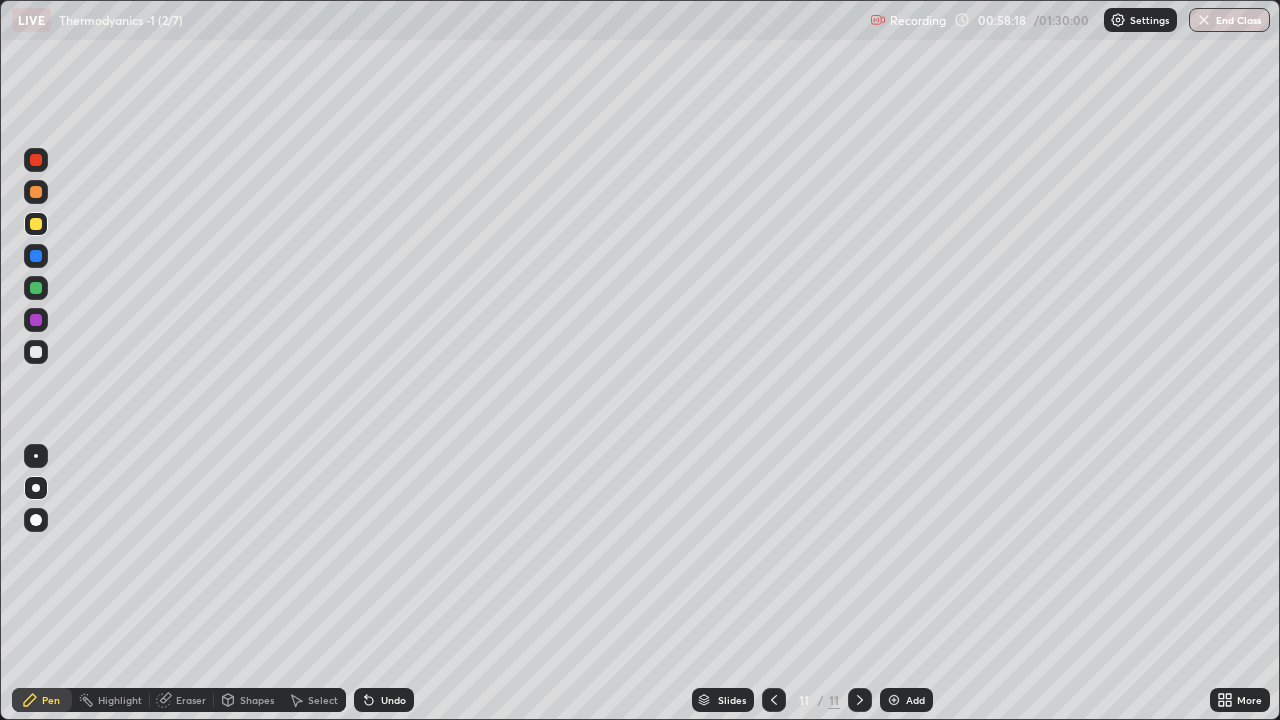click at bounding box center [36, 352] 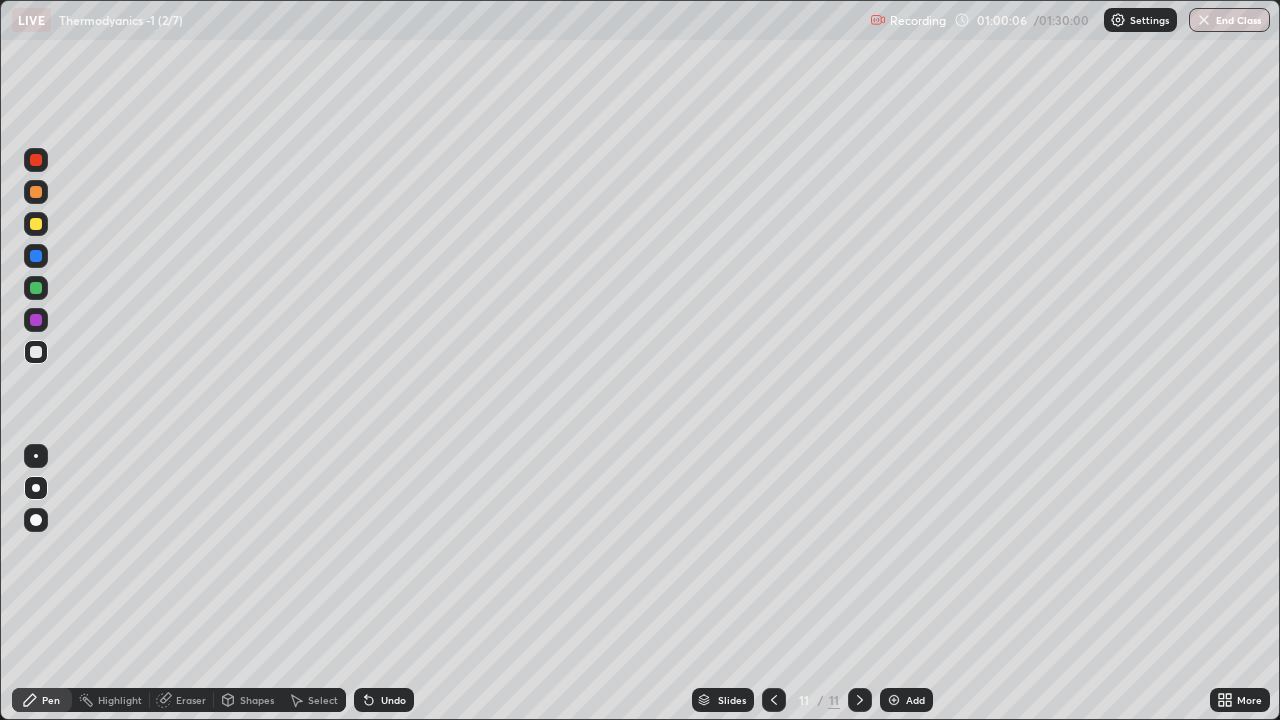 click at bounding box center [36, 224] 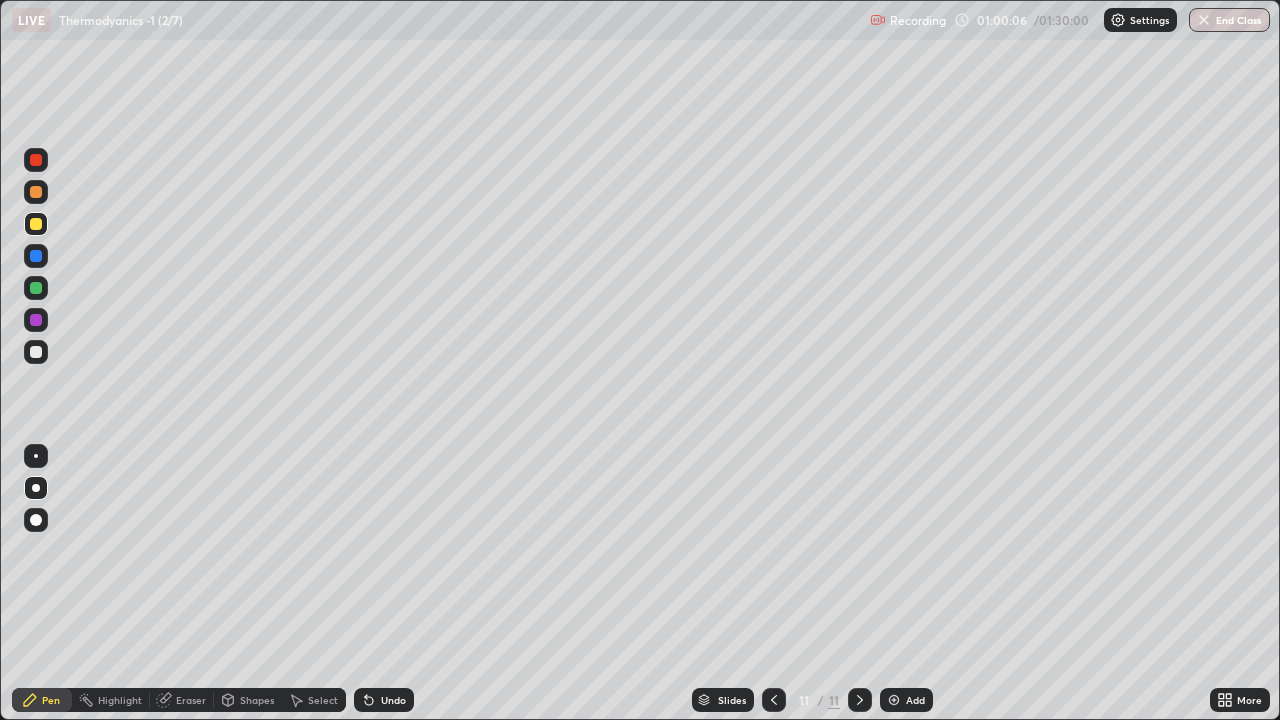 click at bounding box center [36, 192] 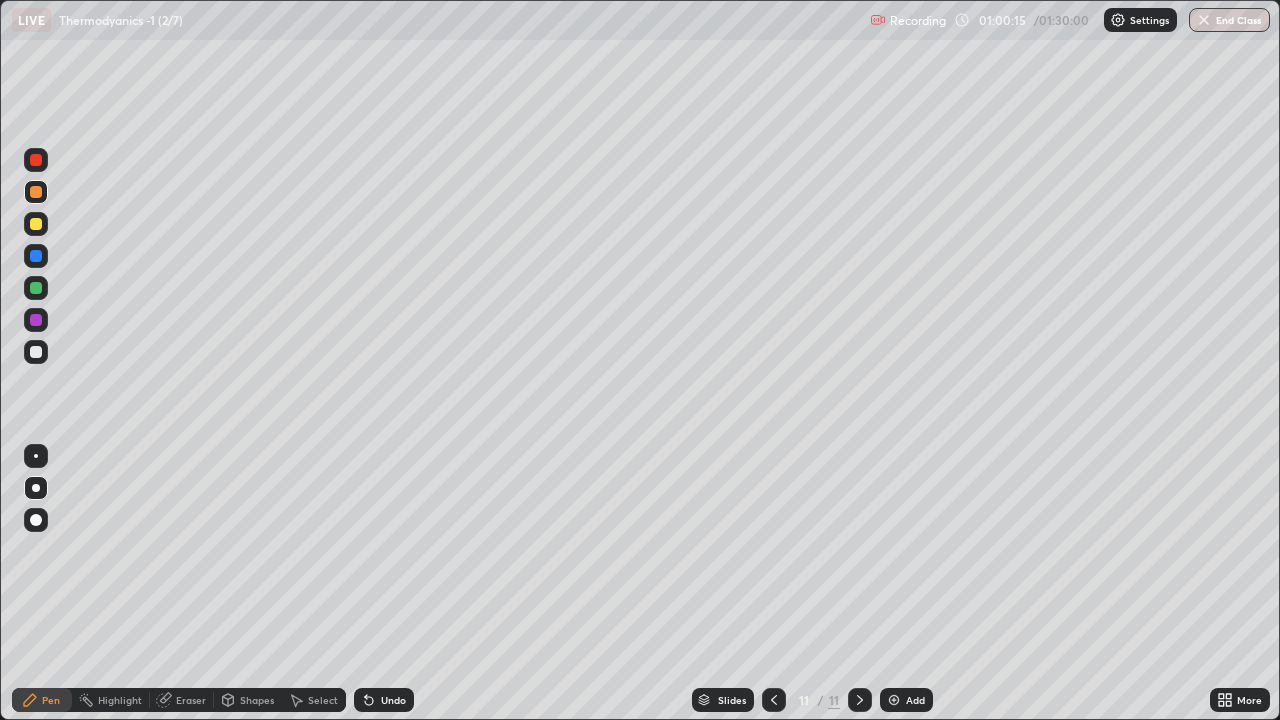 click at bounding box center [36, 352] 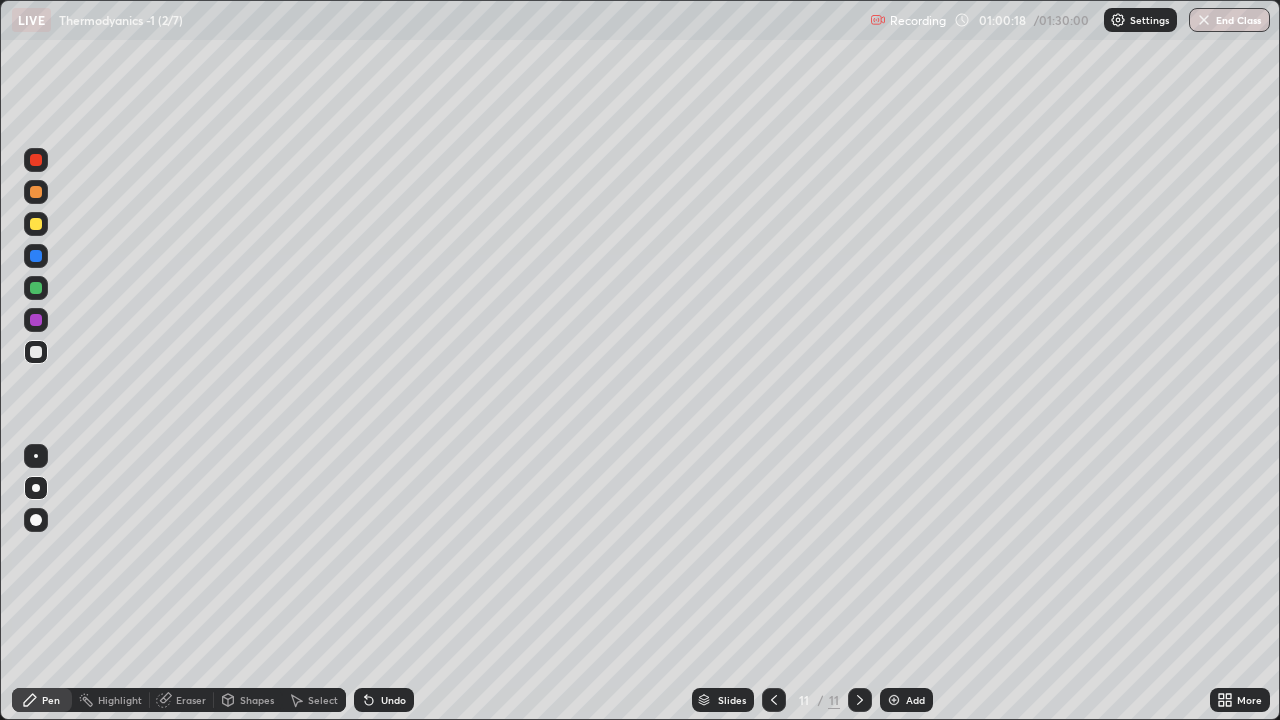 click on "Undo" at bounding box center [393, 700] 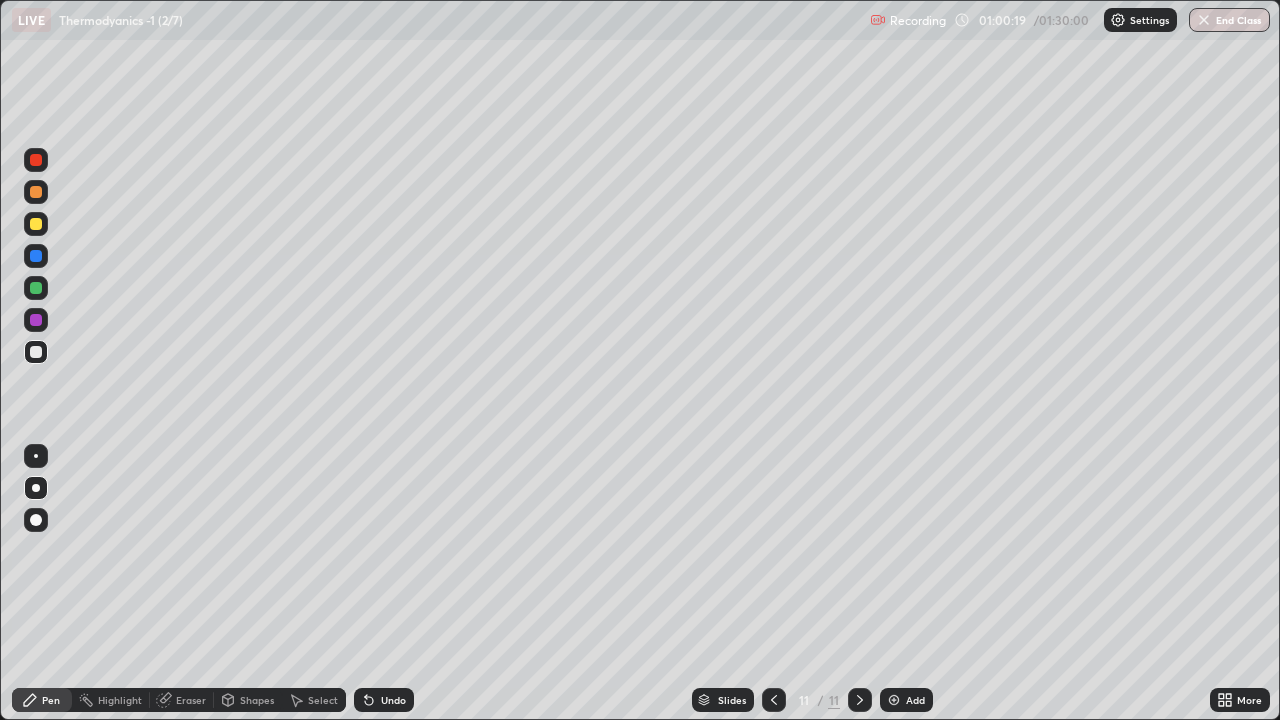 click on "Undo" at bounding box center (384, 700) 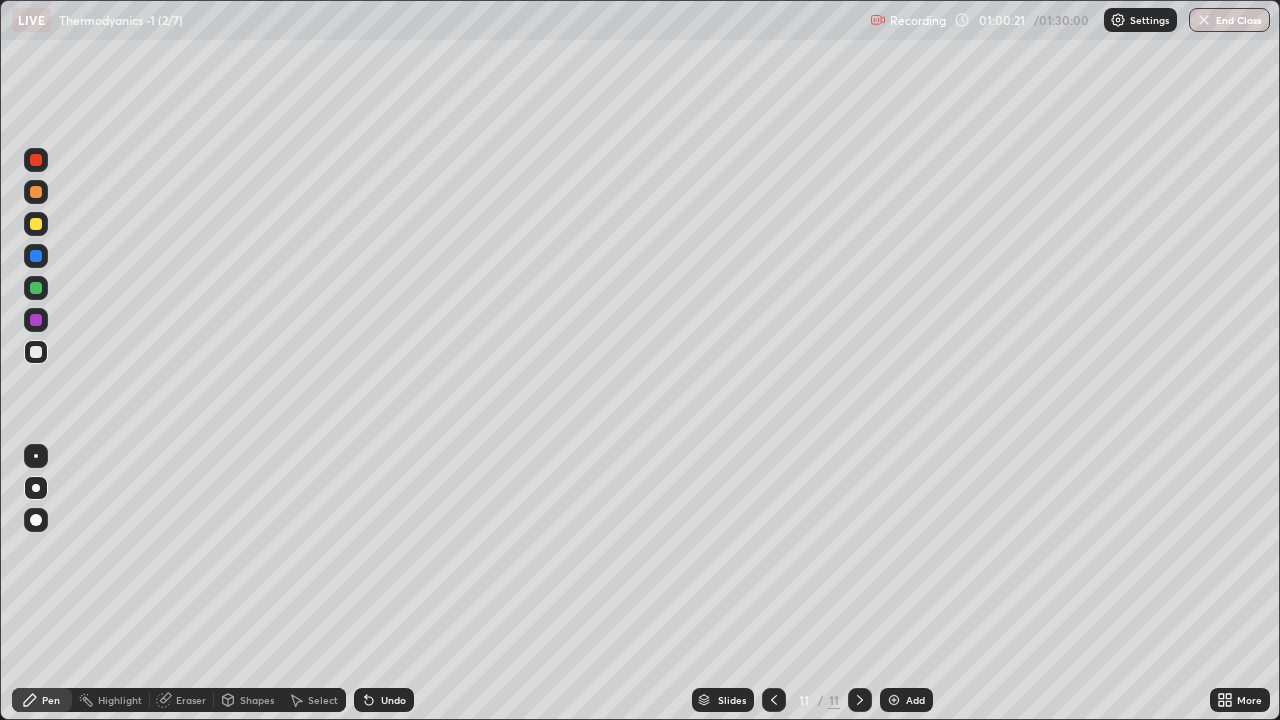 click at bounding box center (36, 192) 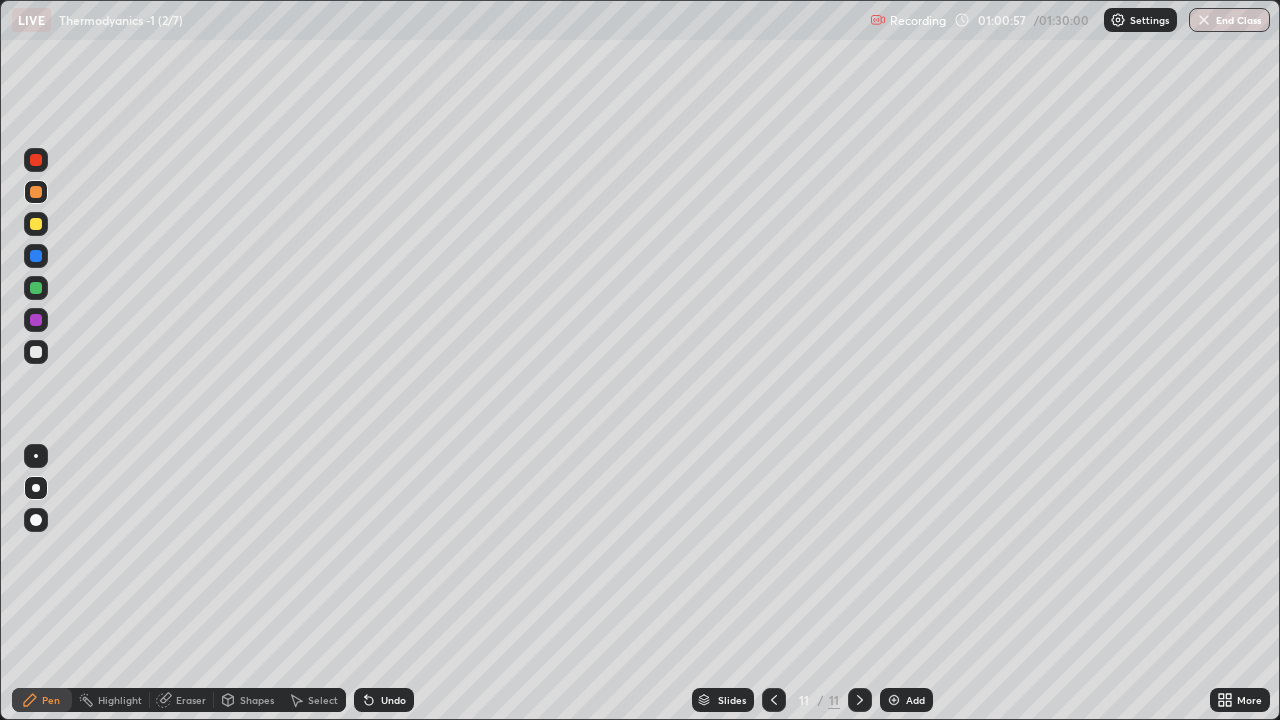click at bounding box center (36, 288) 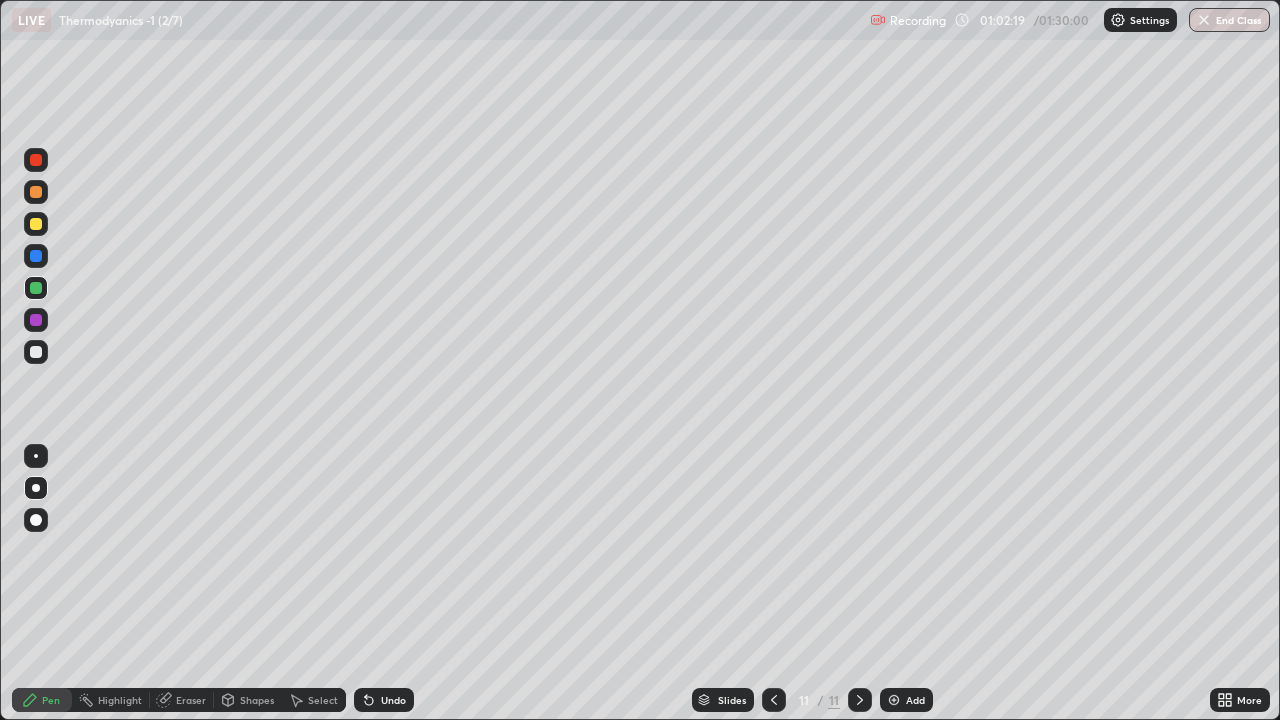 click at bounding box center [36, 352] 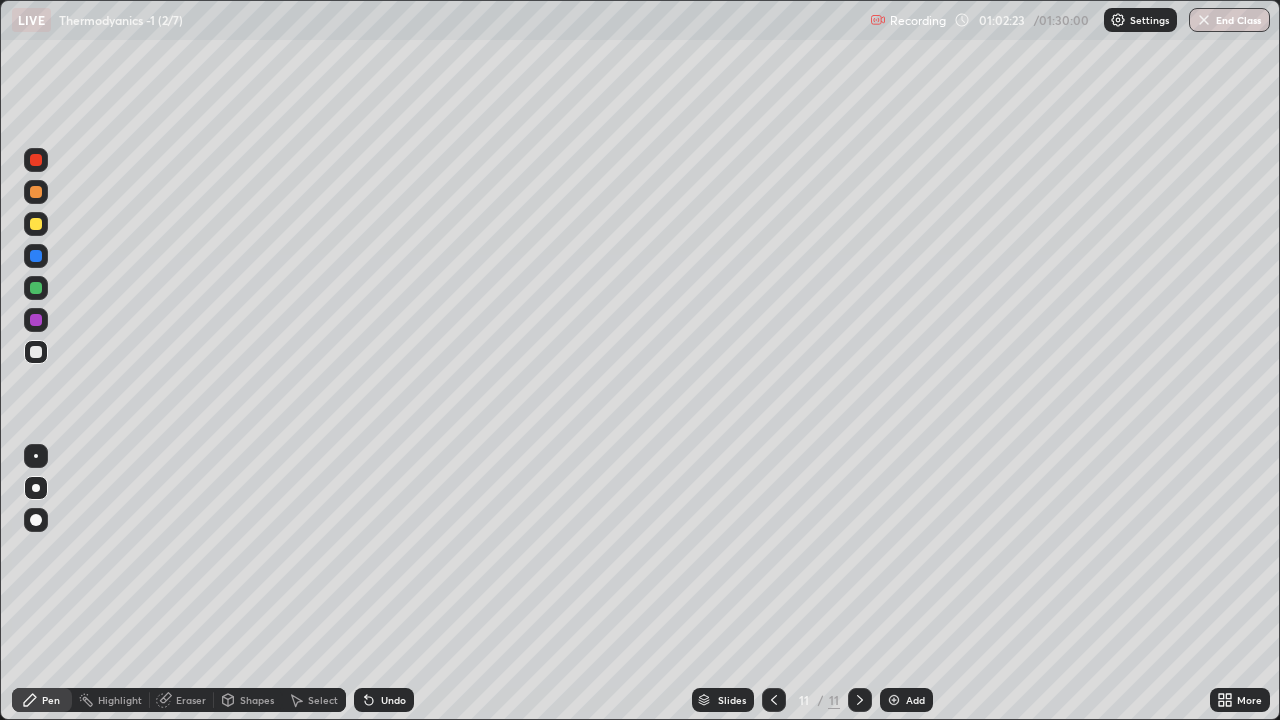 click on "Undo" at bounding box center [393, 700] 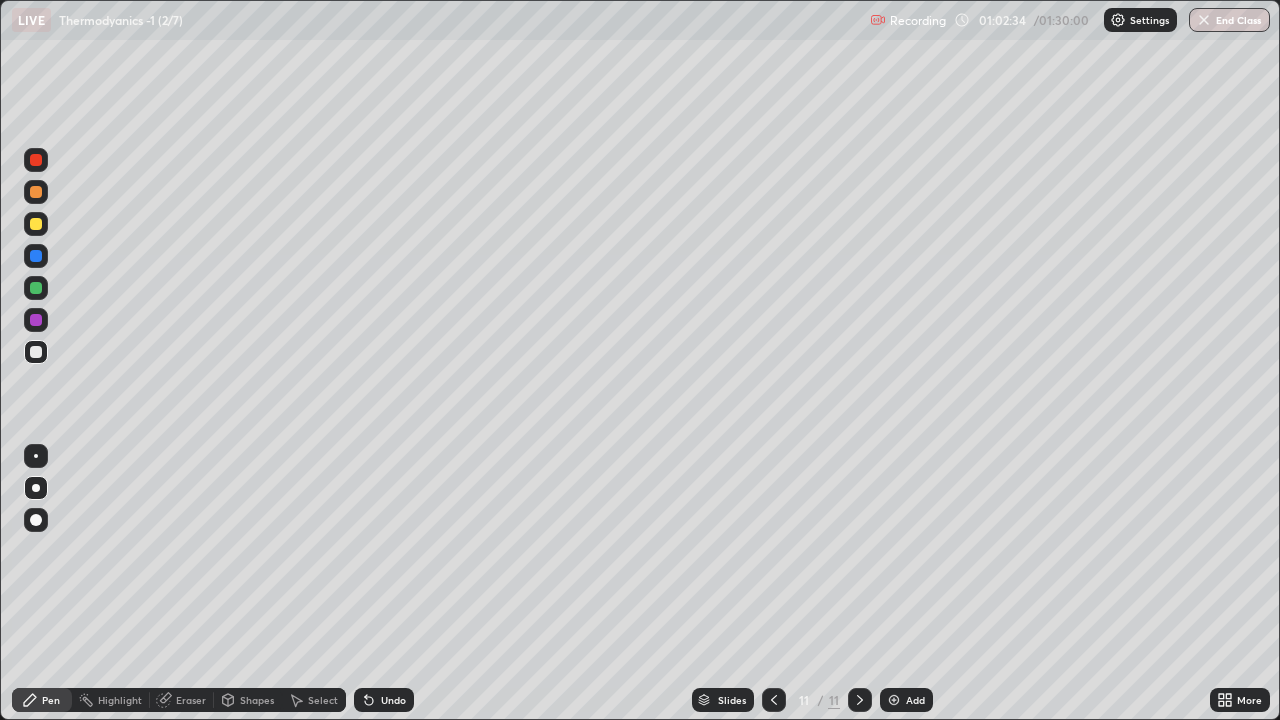 click at bounding box center [36, 224] 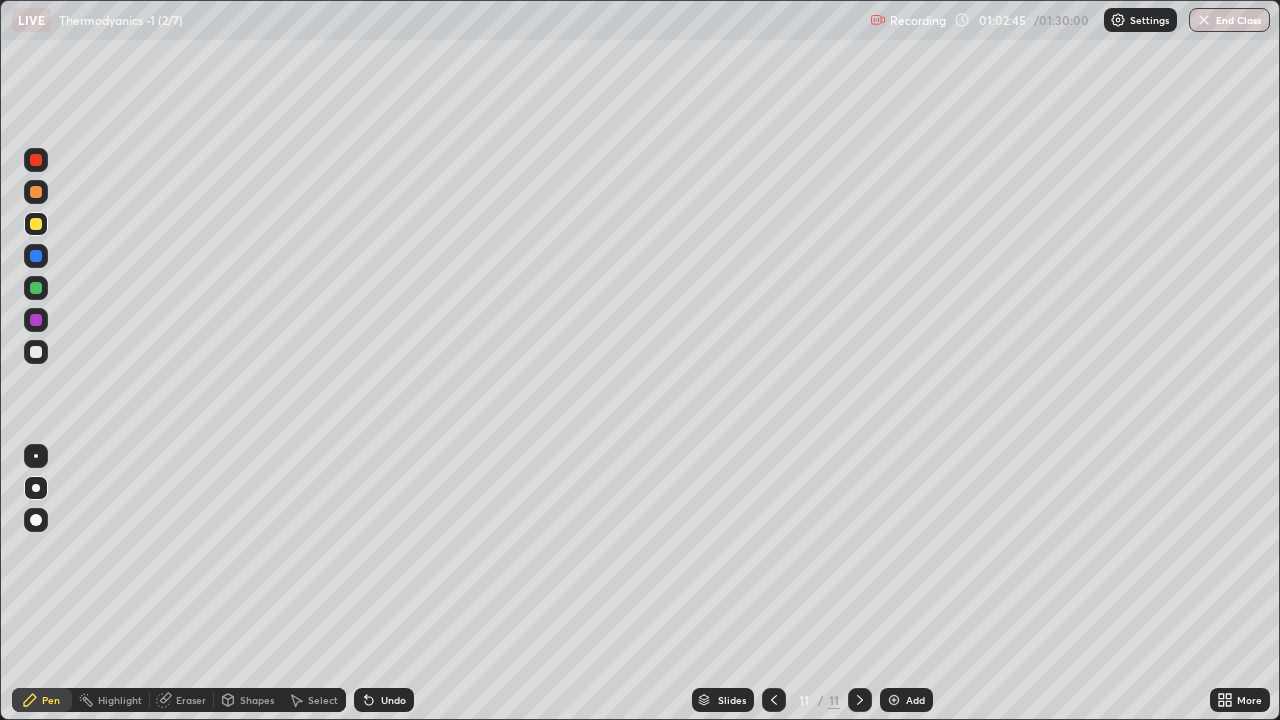 click at bounding box center [36, 352] 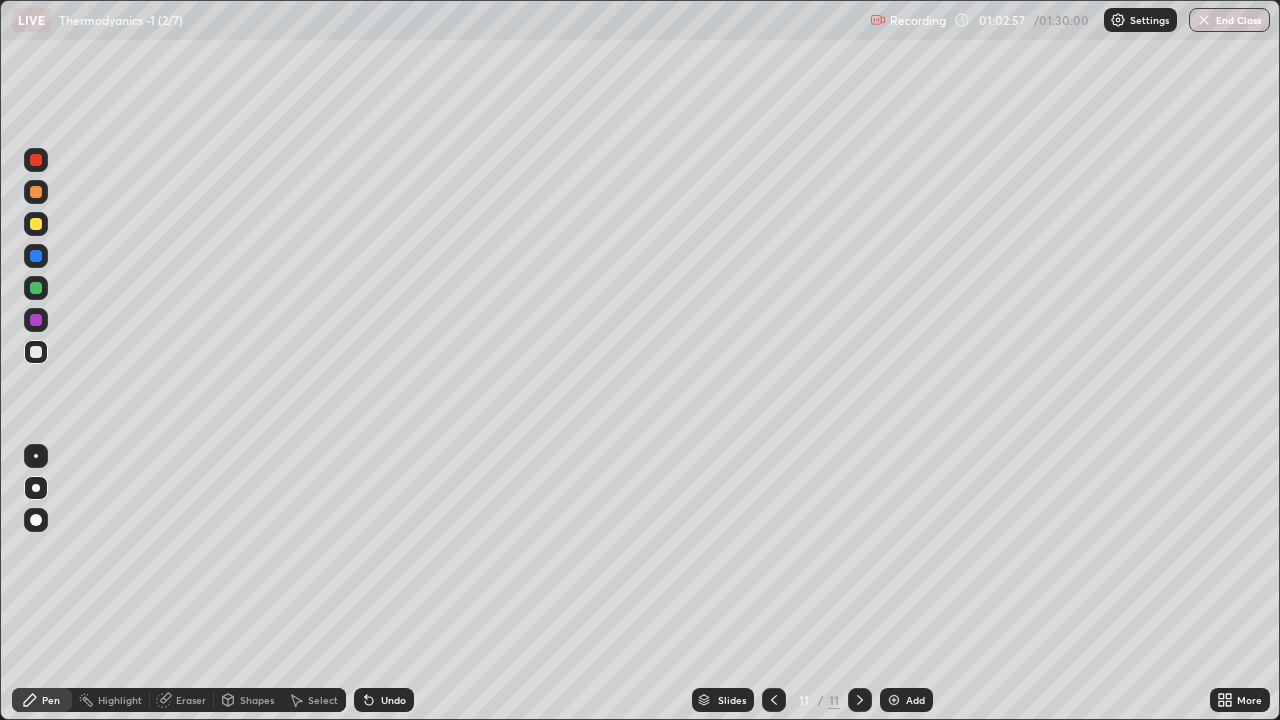 click at bounding box center [36, 224] 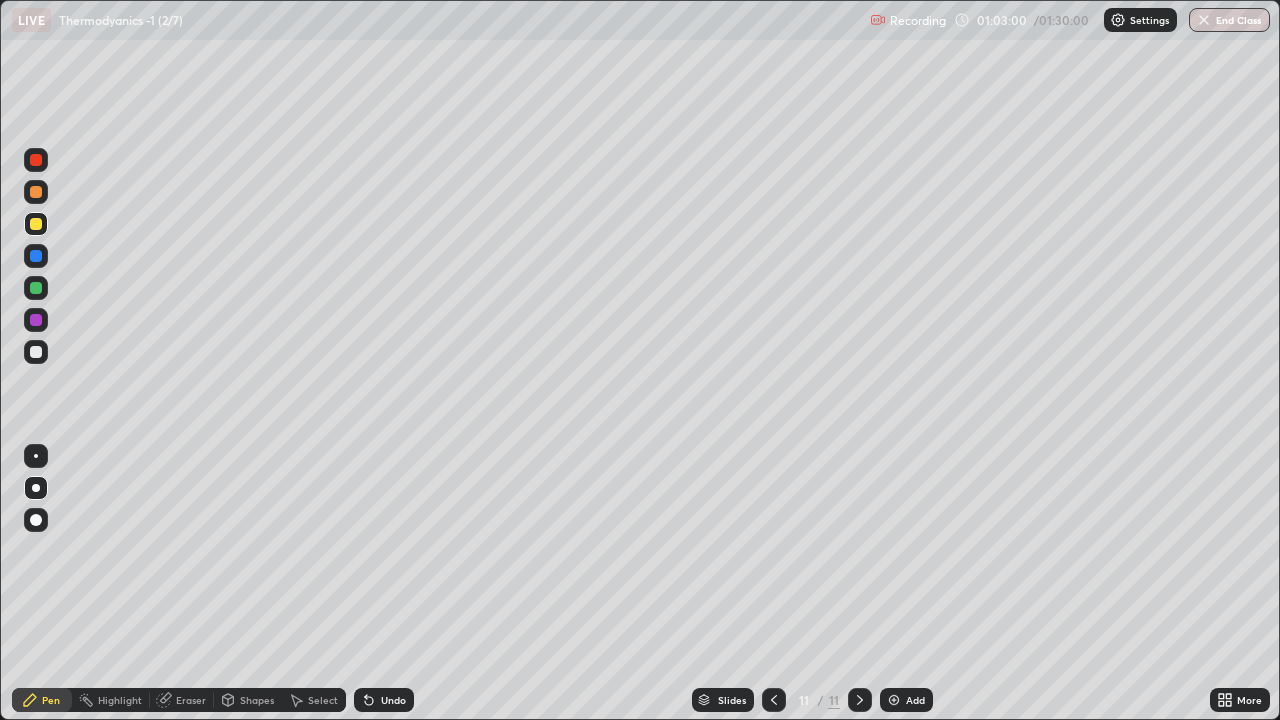 click at bounding box center (36, 192) 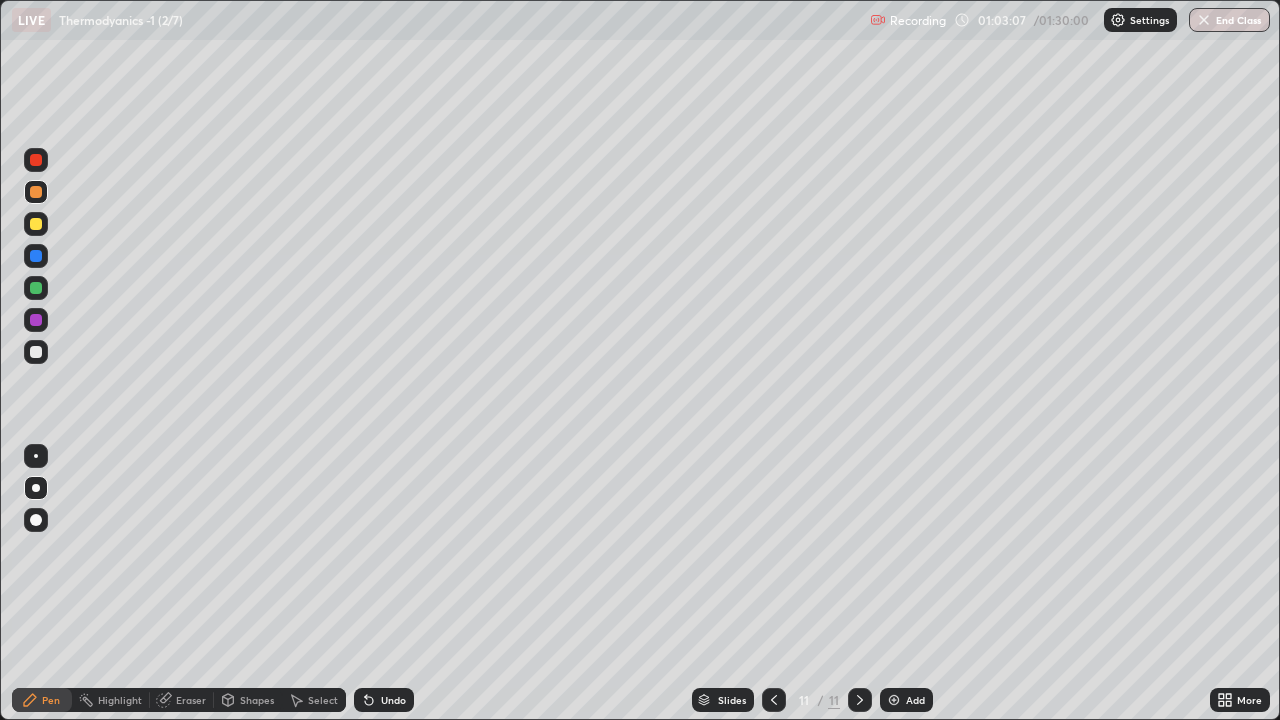 click at bounding box center (36, 160) 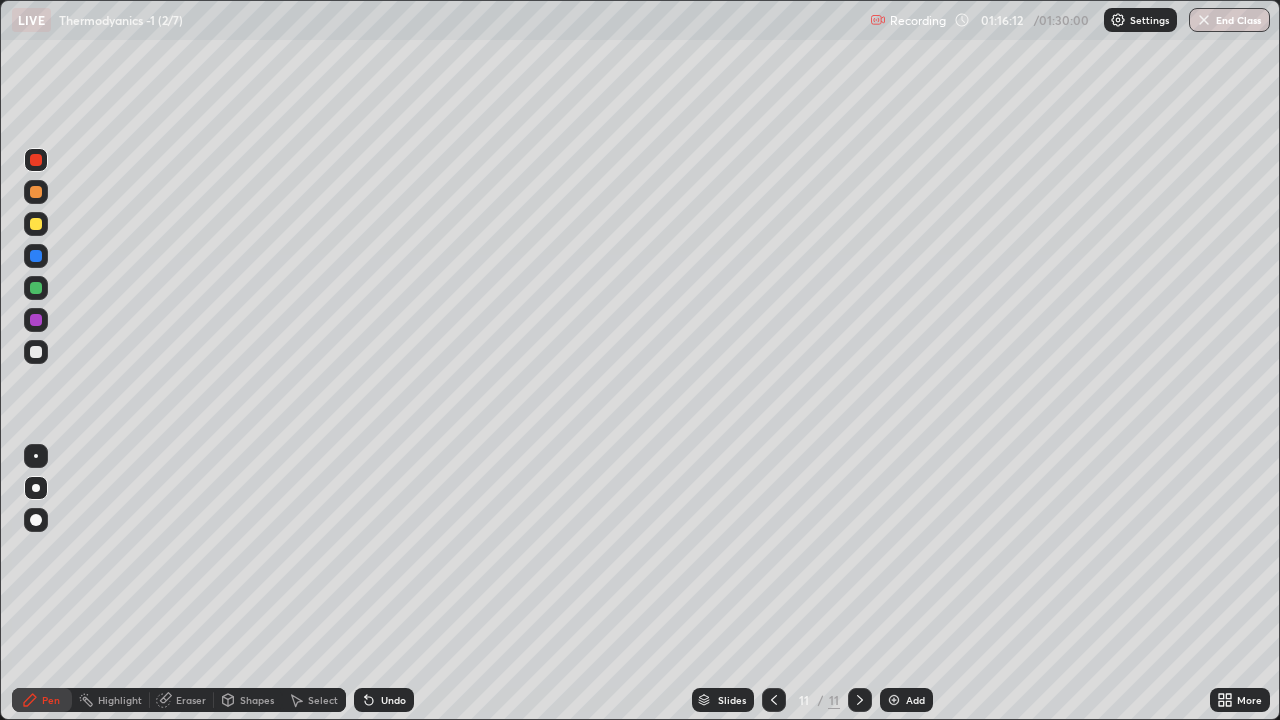 click at bounding box center (36, 192) 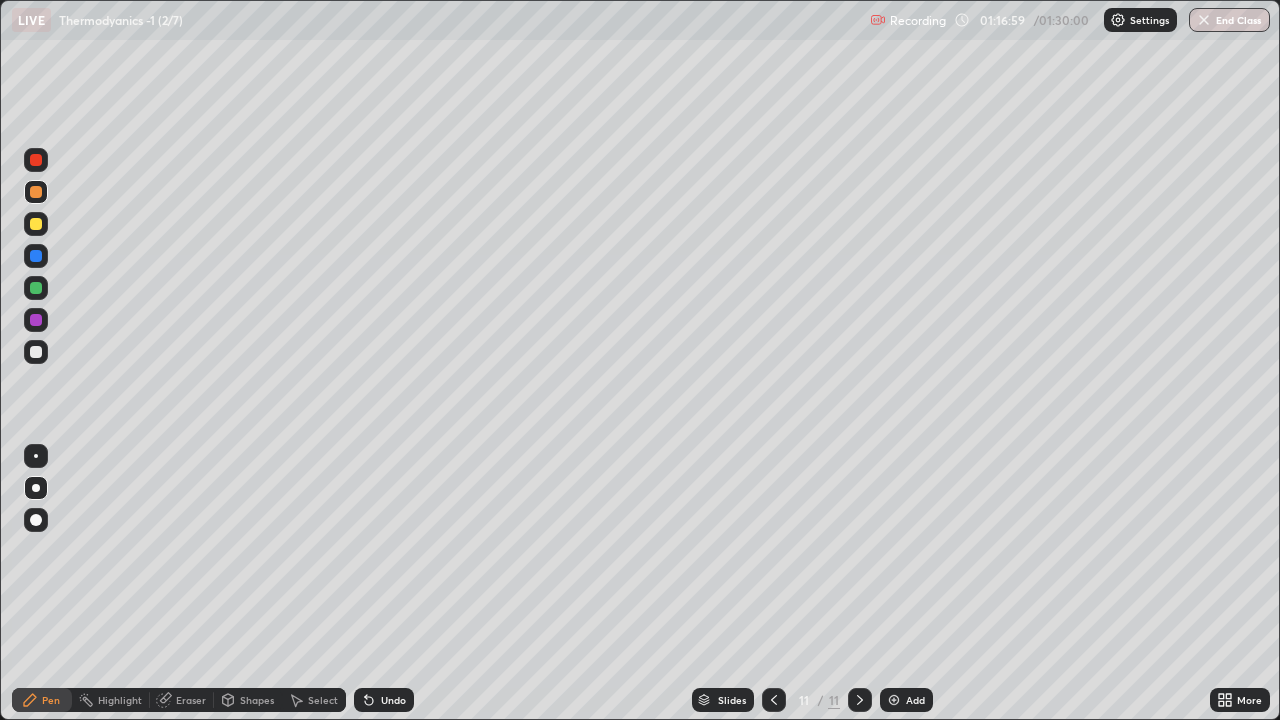 click on "Add" at bounding box center (906, 700) 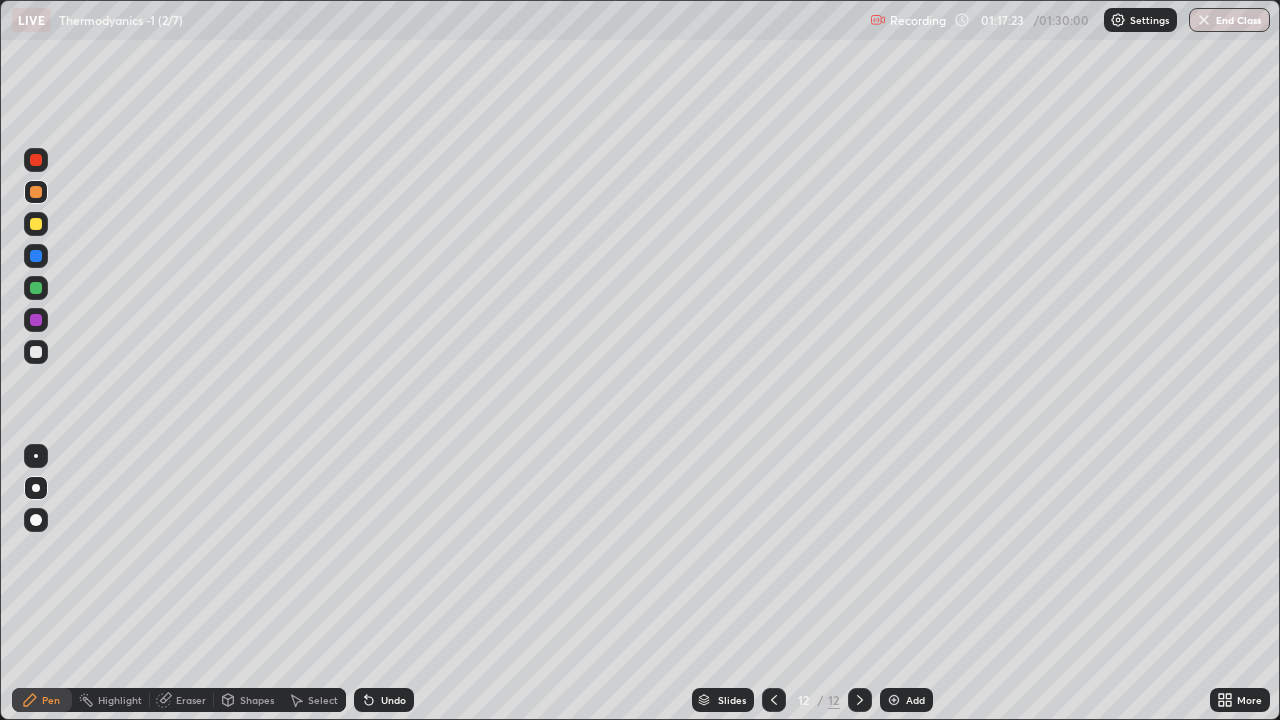 click at bounding box center [774, 700] 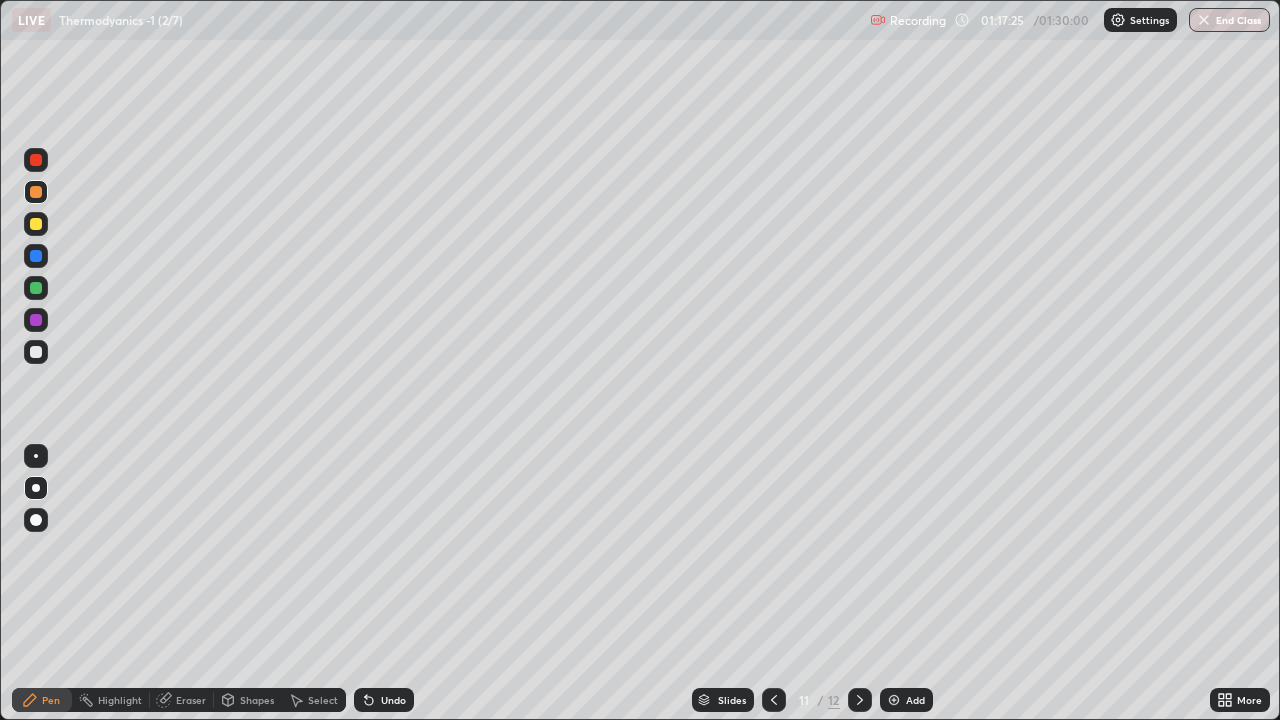 click at bounding box center (36, 352) 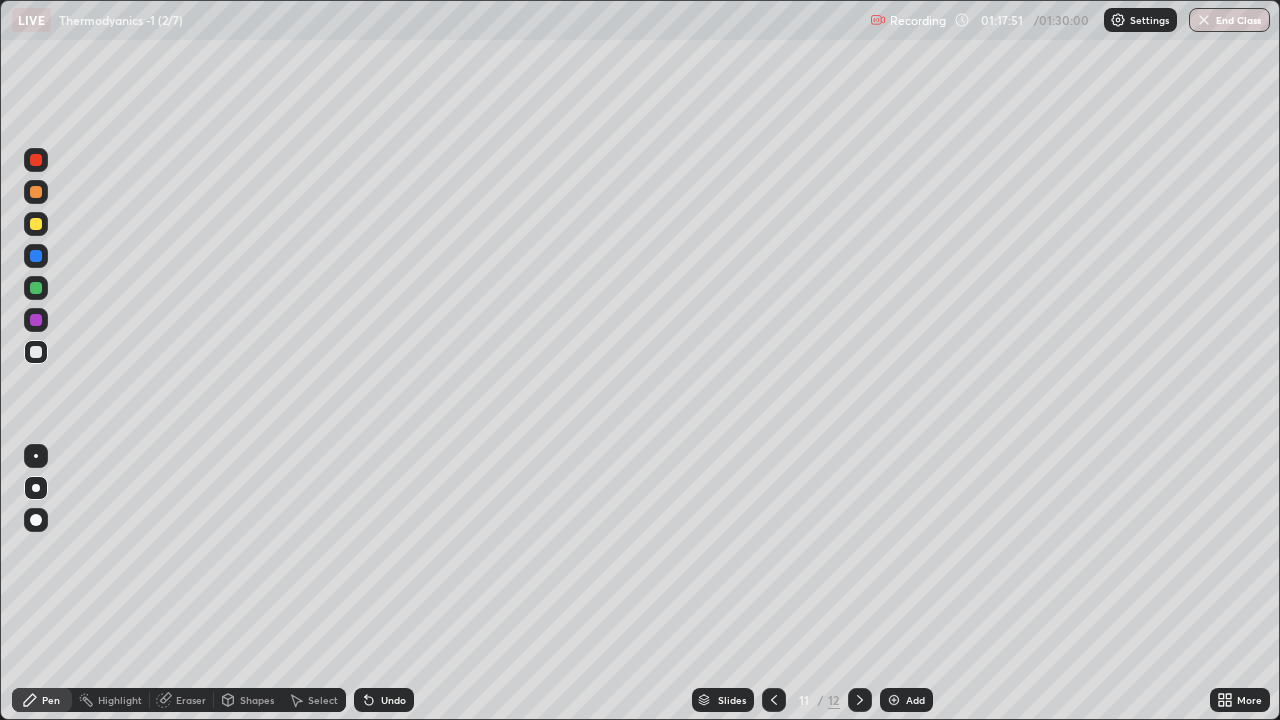 click on "Undo" at bounding box center (393, 700) 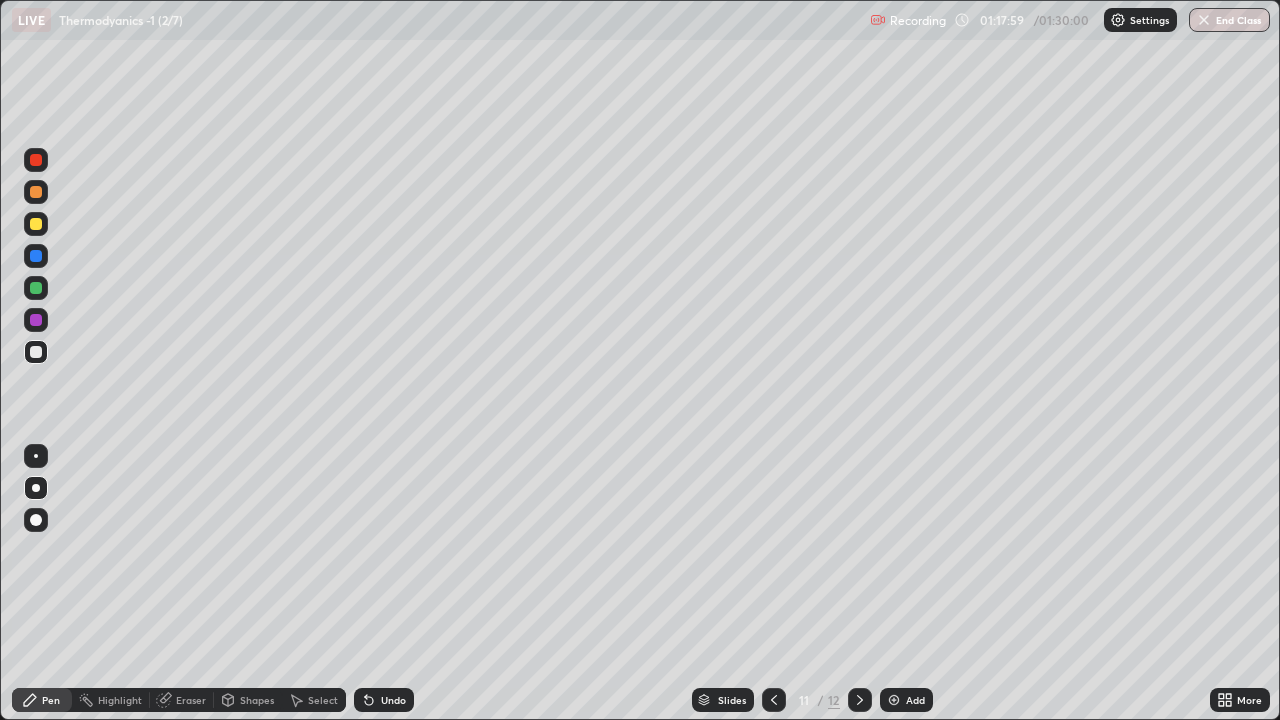 click at bounding box center [36, 192] 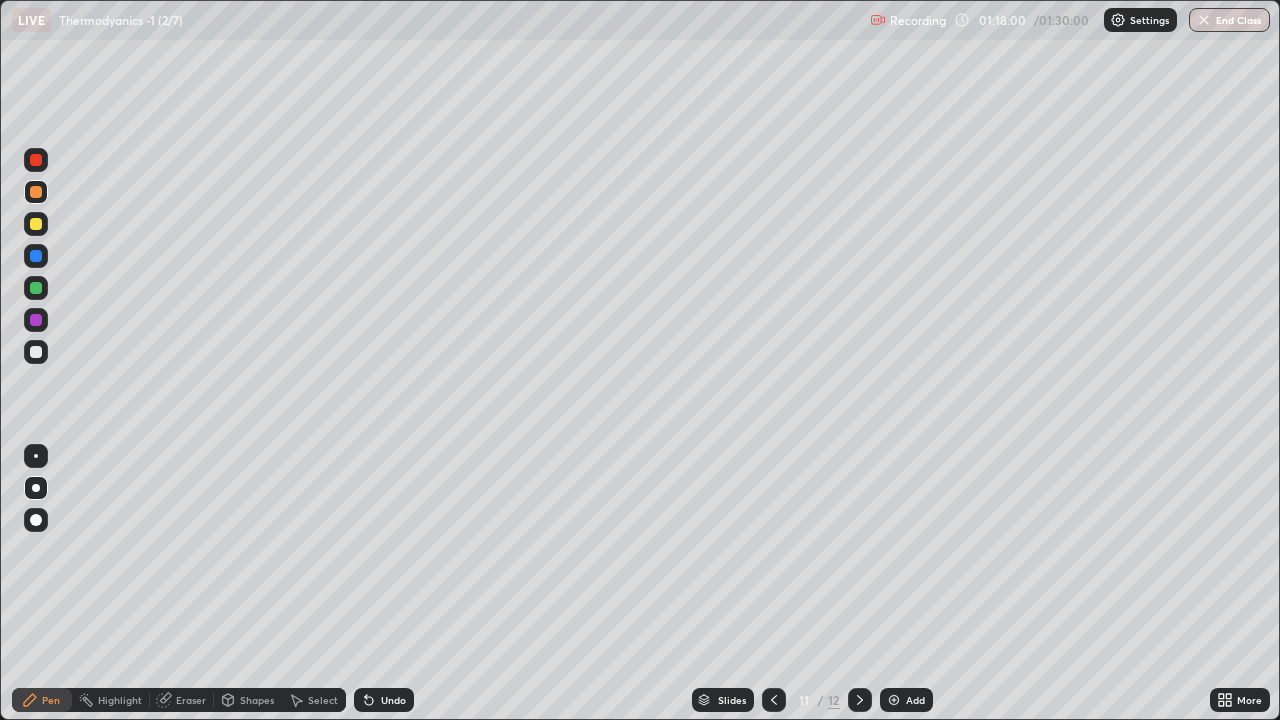 click at bounding box center [36, 288] 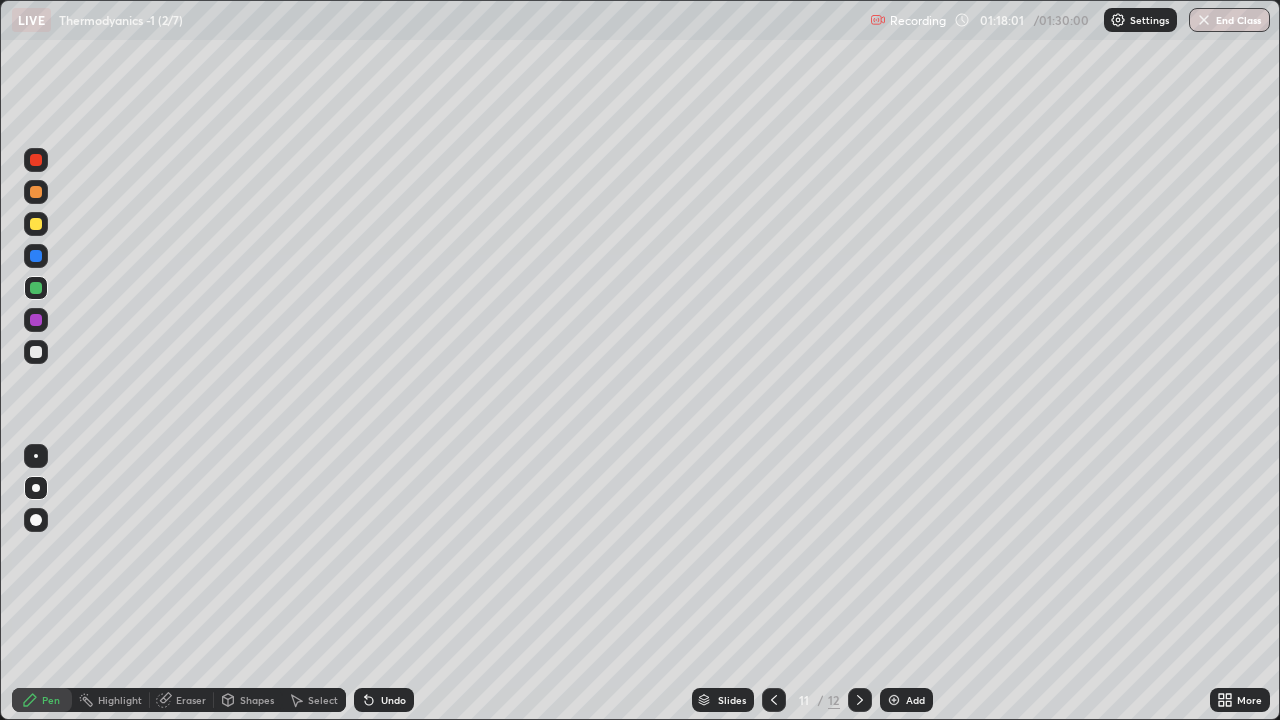 click at bounding box center [36, 192] 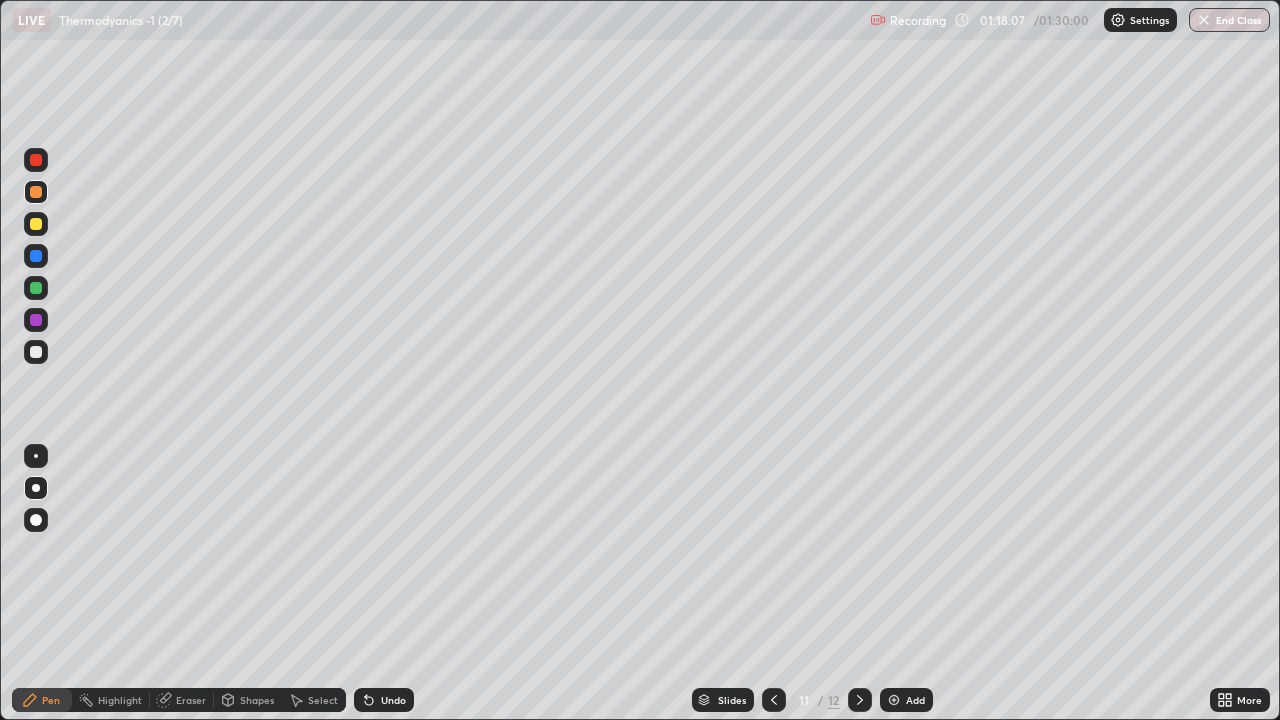 click on "Undo" at bounding box center (393, 700) 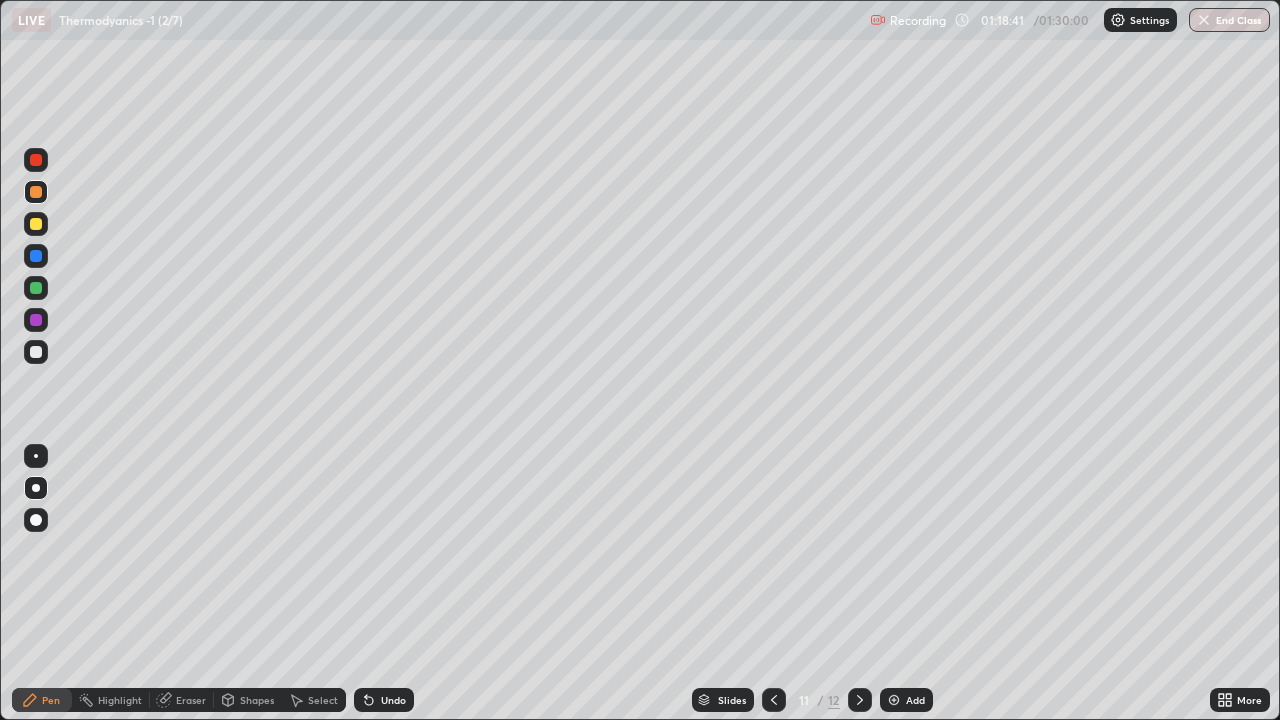 click at bounding box center (36, 352) 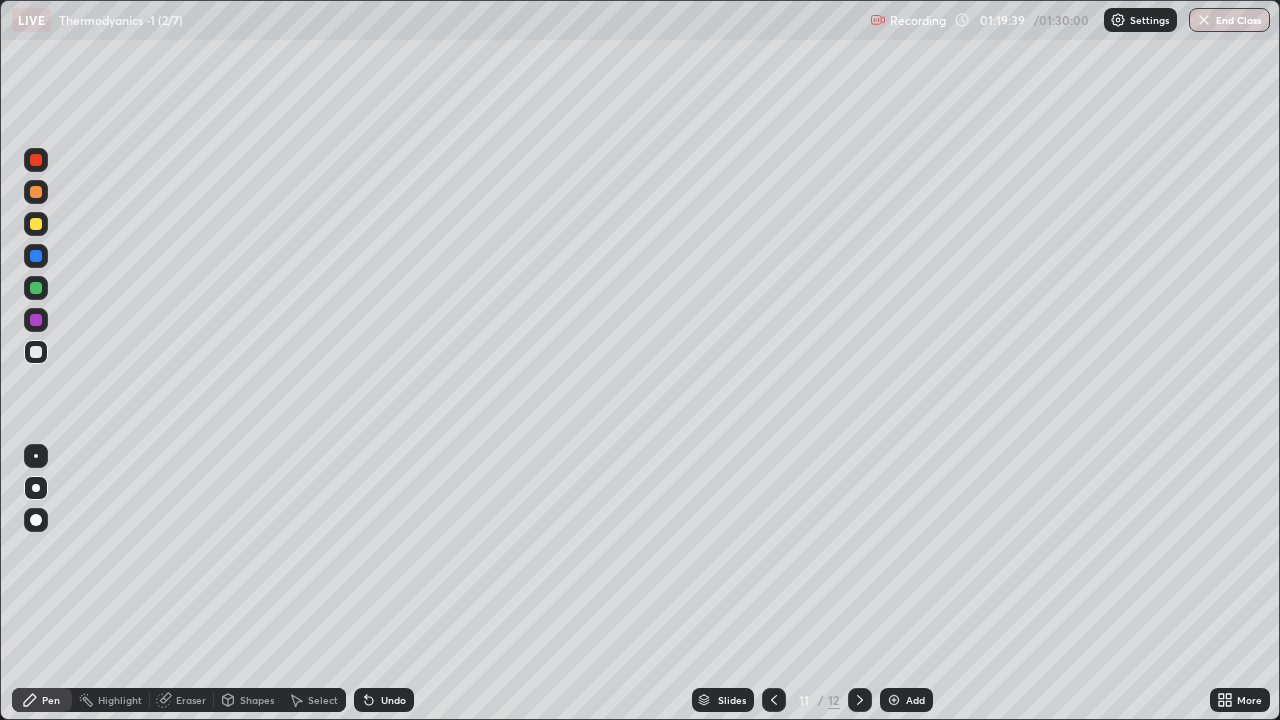 click 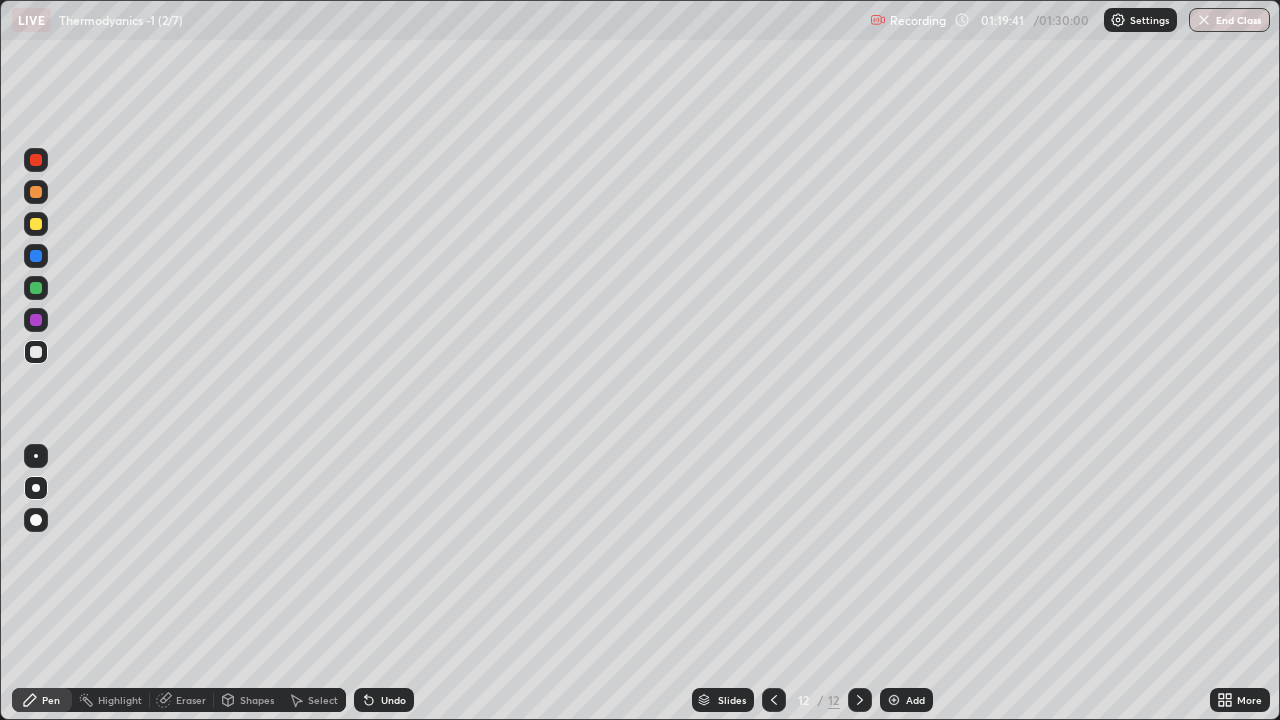click 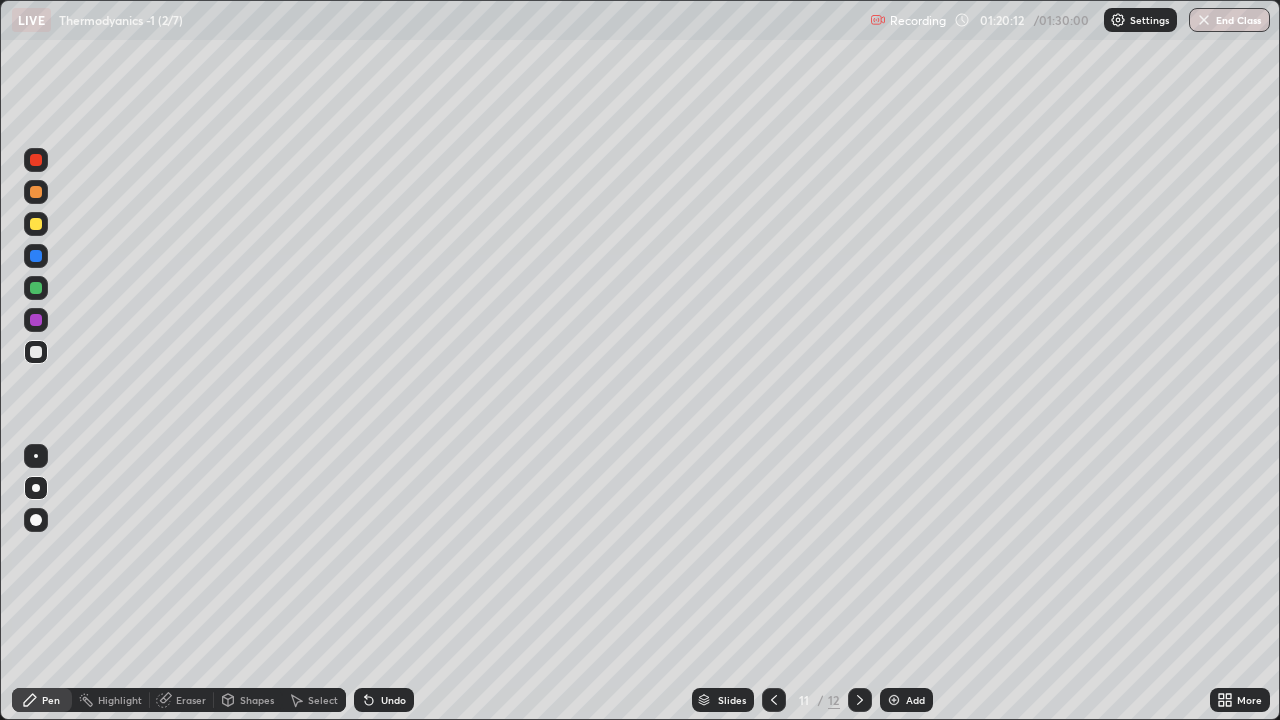 click at bounding box center [860, 700] 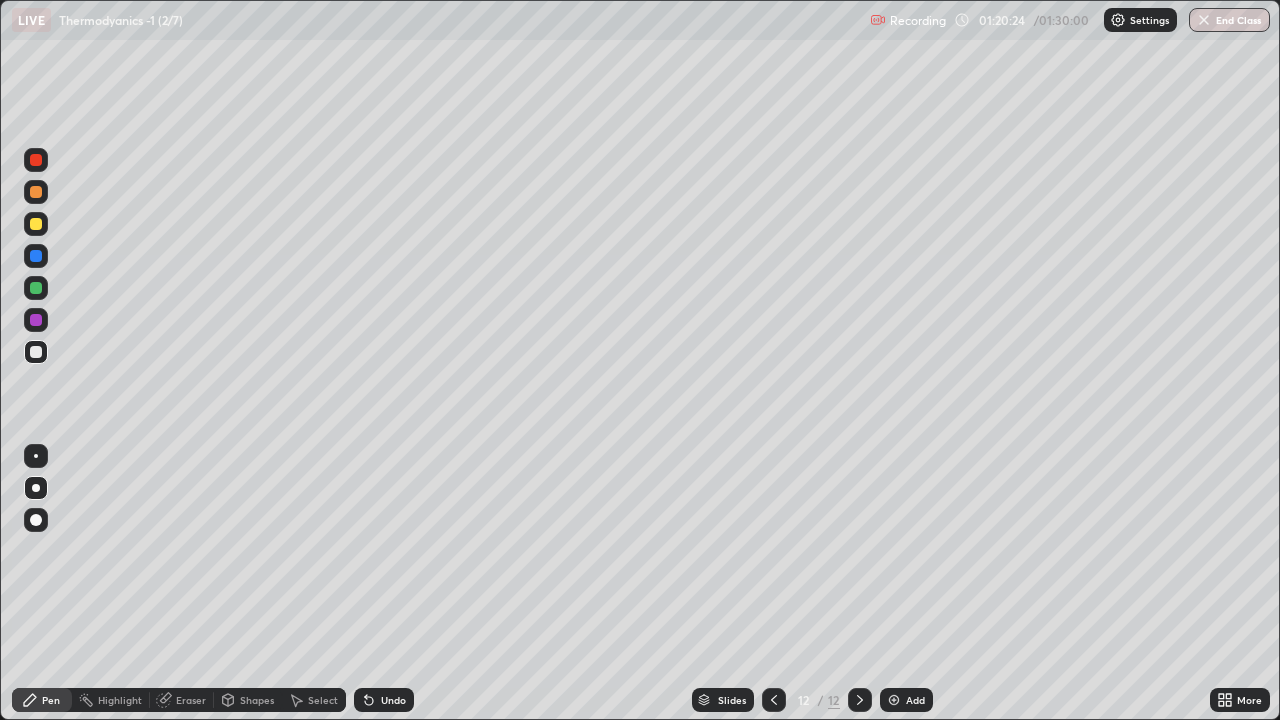 click on "Undo" at bounding box center [393, 700] 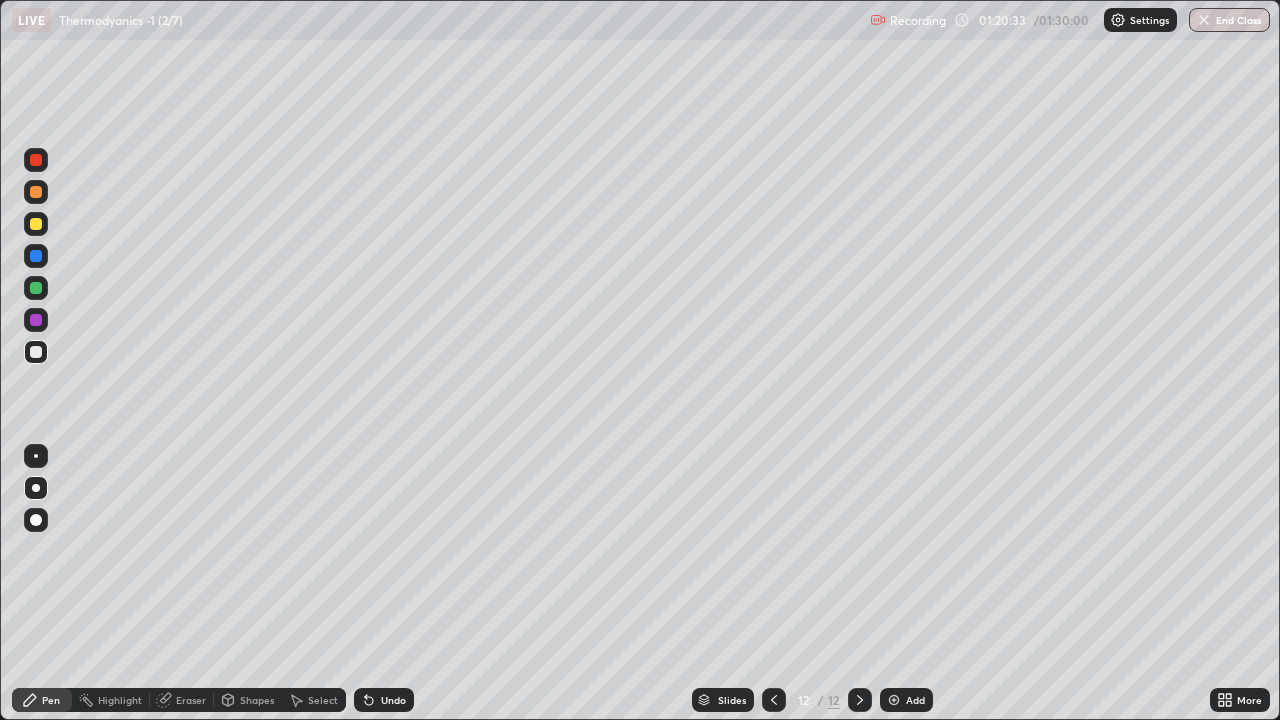 click at bounding box center [36, 192] 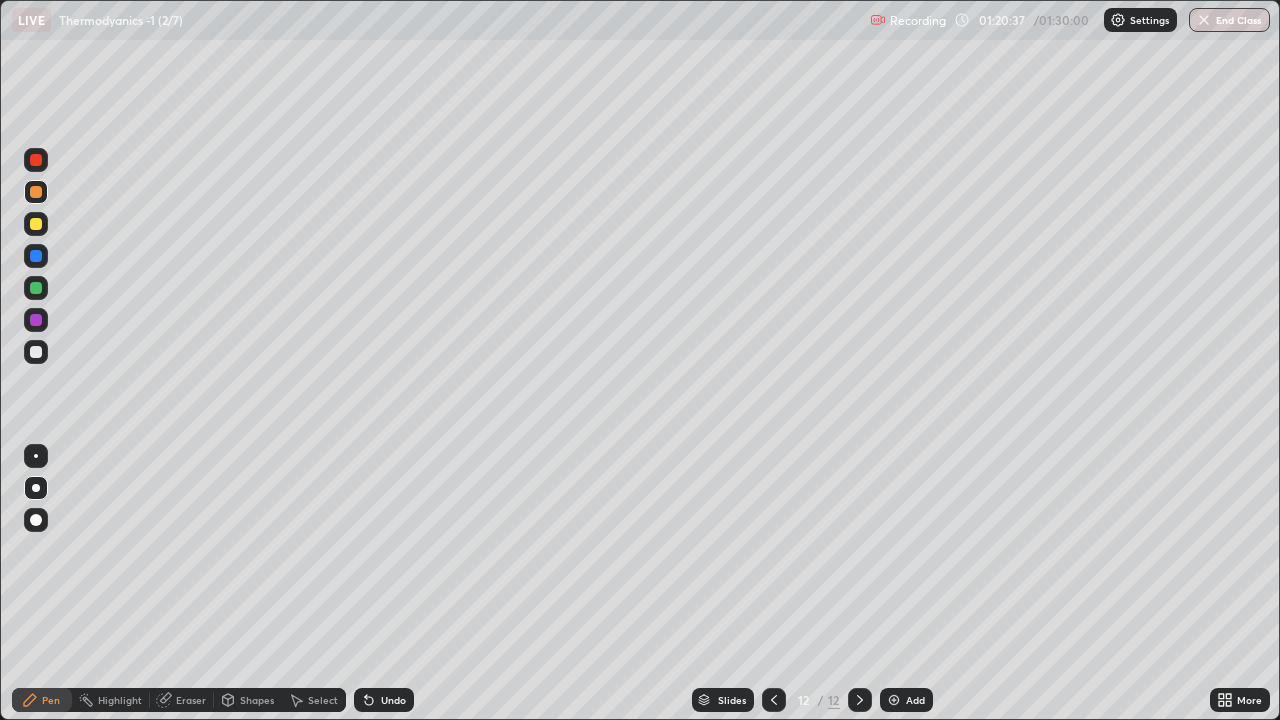click at bounding box center [36, 352] 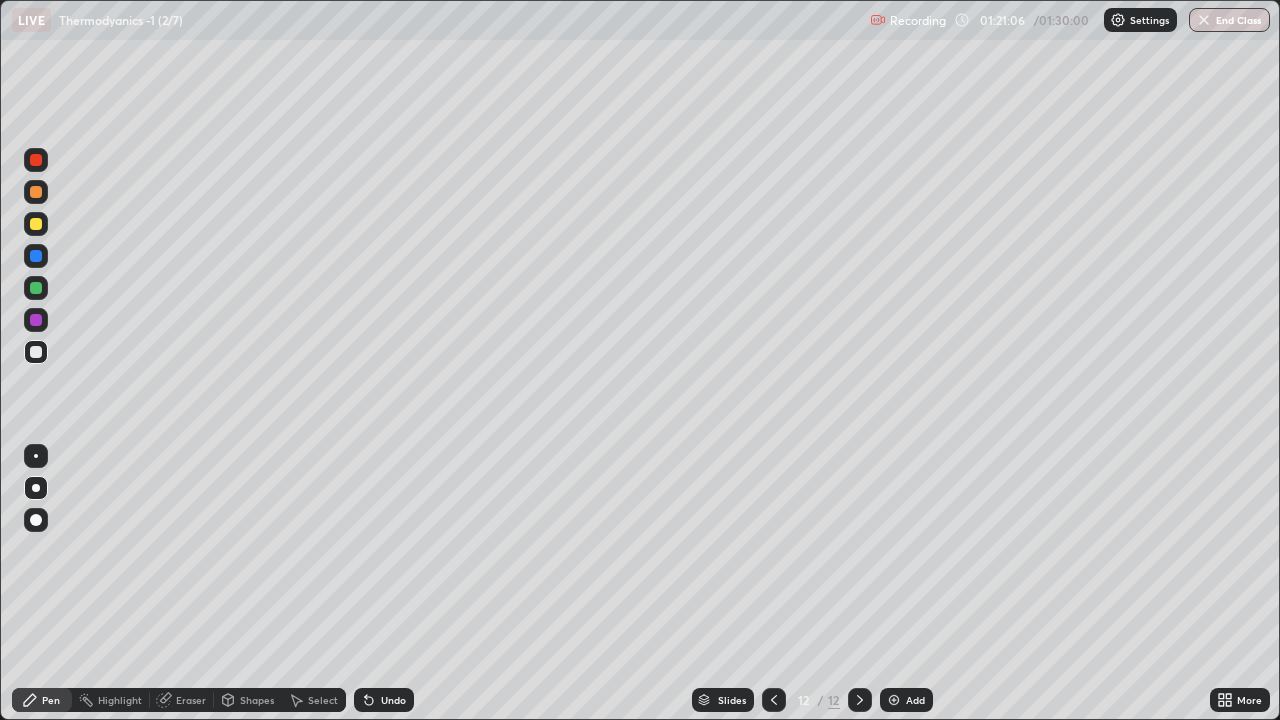 click at bounding box center (36, 192) 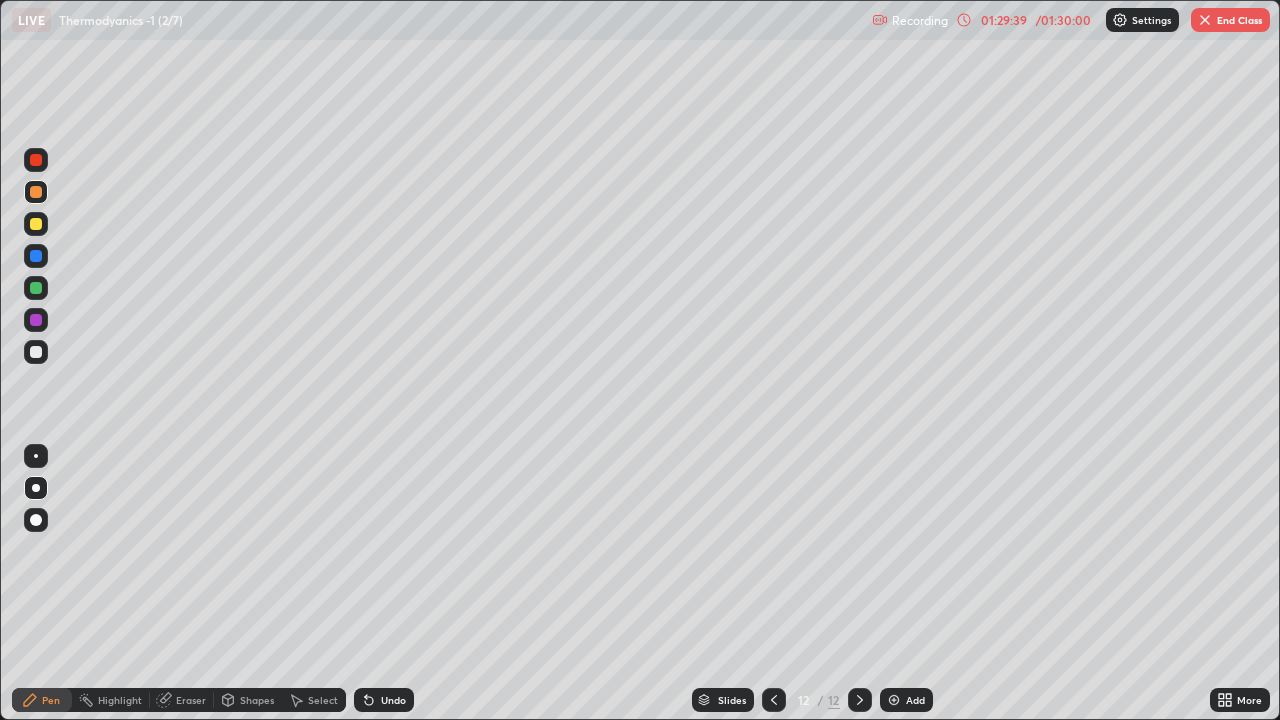 click on "Add" at bounding box center [915, 700] 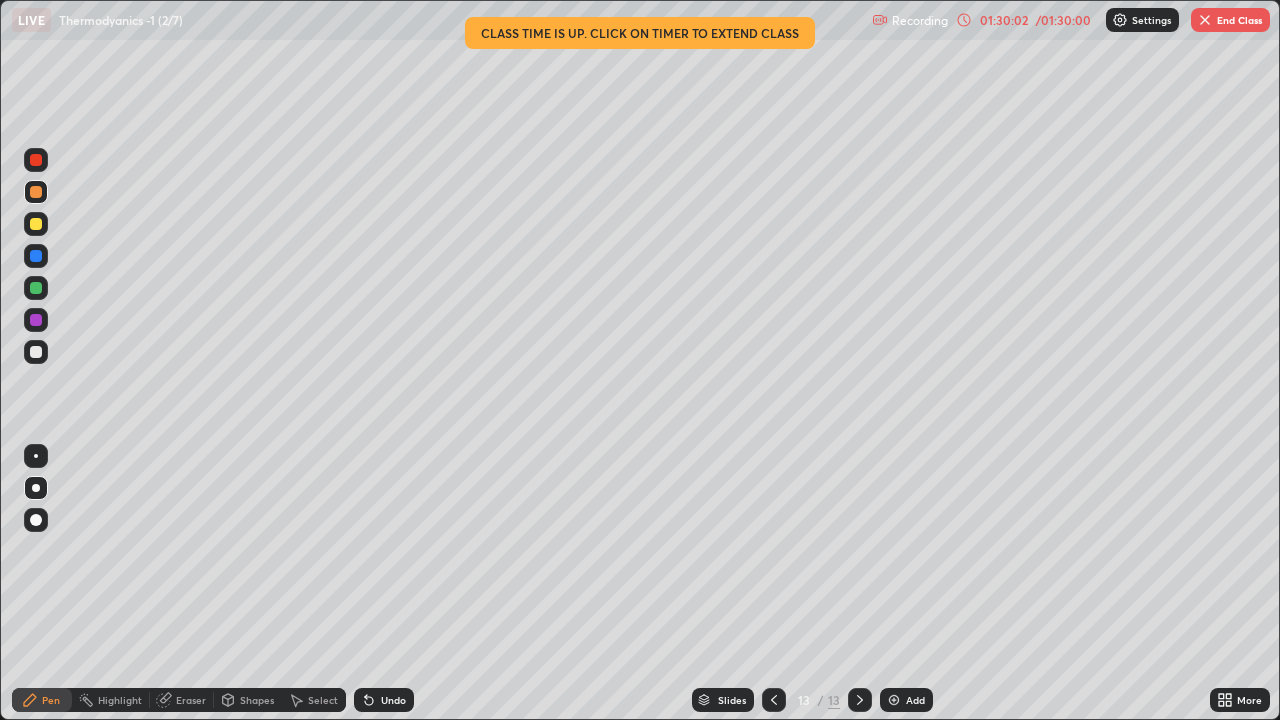 click on "End Class" at bounding box center [1230, 20] 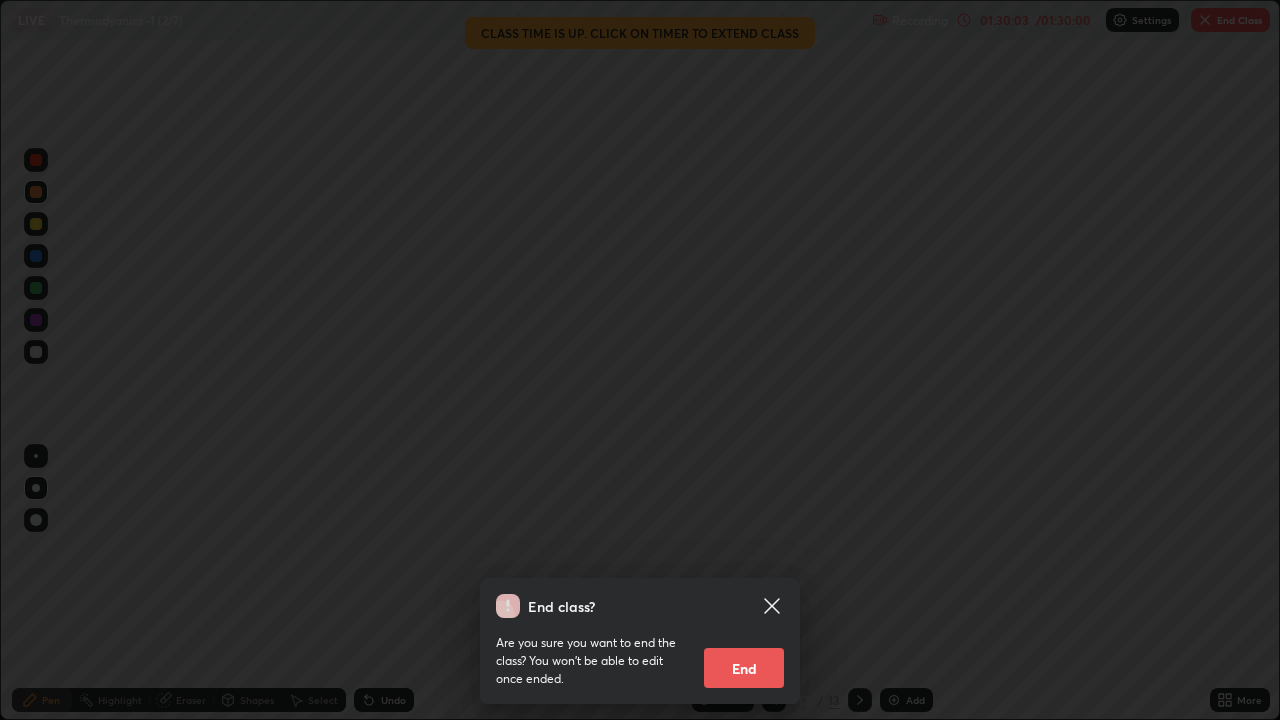 click on "End" at bounding box center [744, 668] 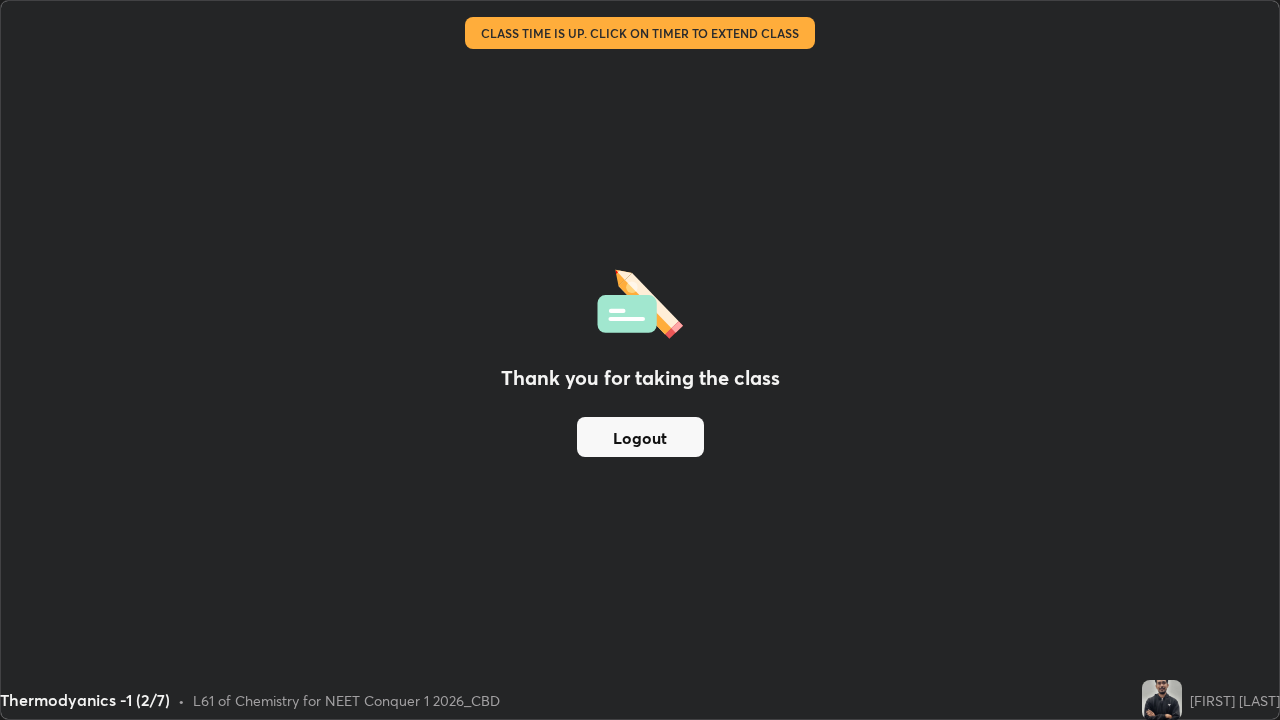 click on "Logout" at bounding box center (640, 437) 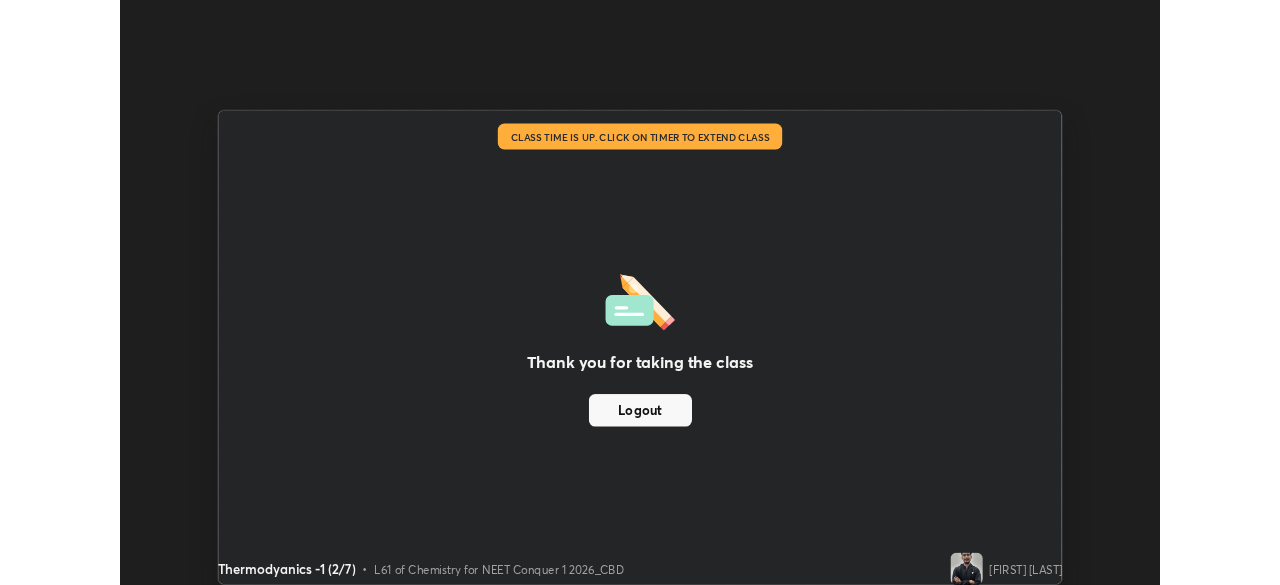 scroll, scrollTop: 585, scrollLeft: 1280, axis: both 